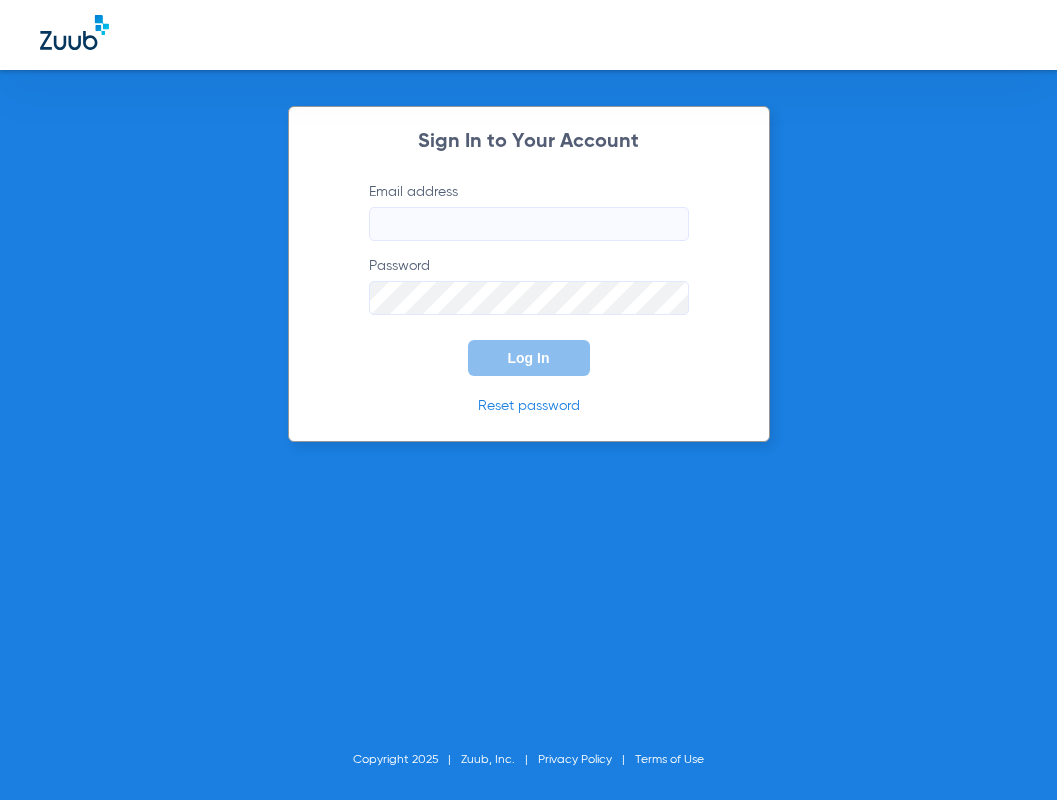 scroll, scrollTop: 0, scrollLeft: 0, axis: both 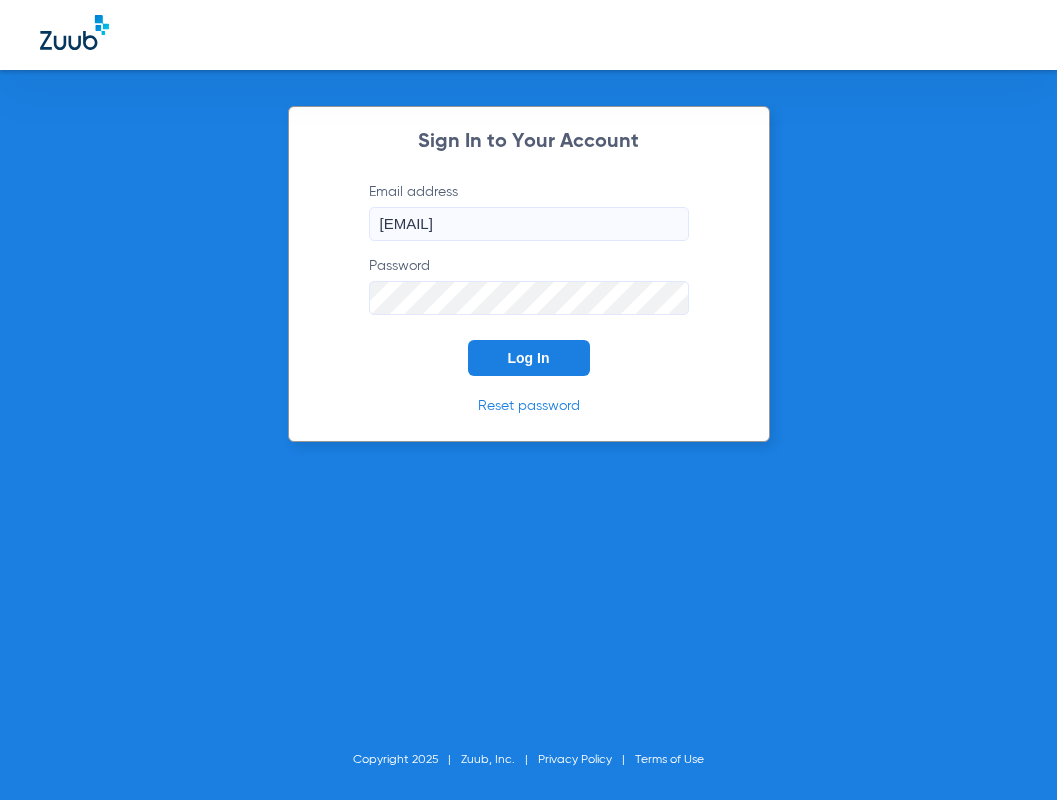 click on "Log In" 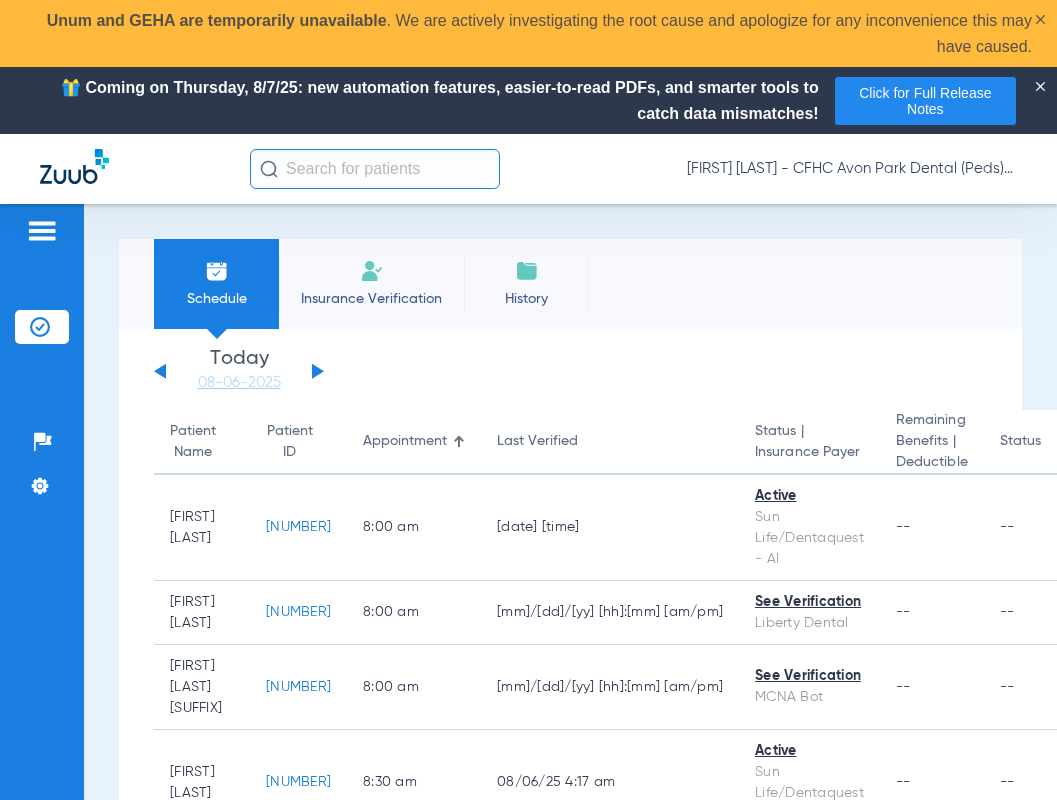 click 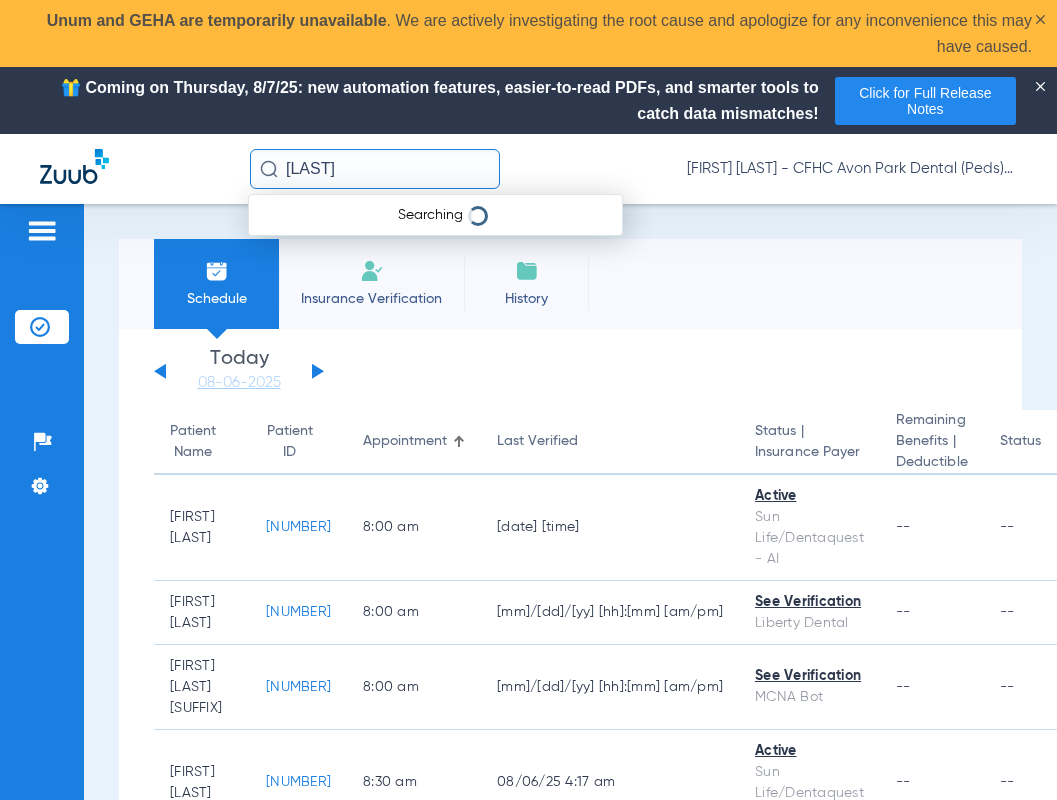 type on "E" 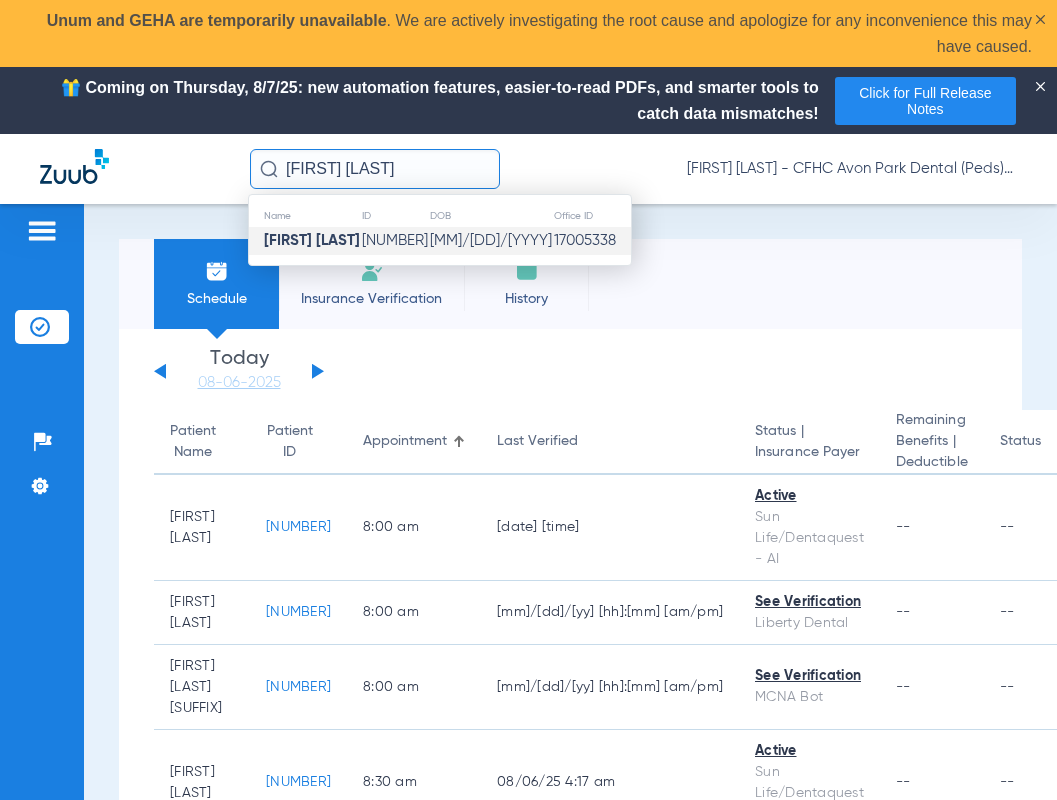 click on "[FIRST] [LAST]" 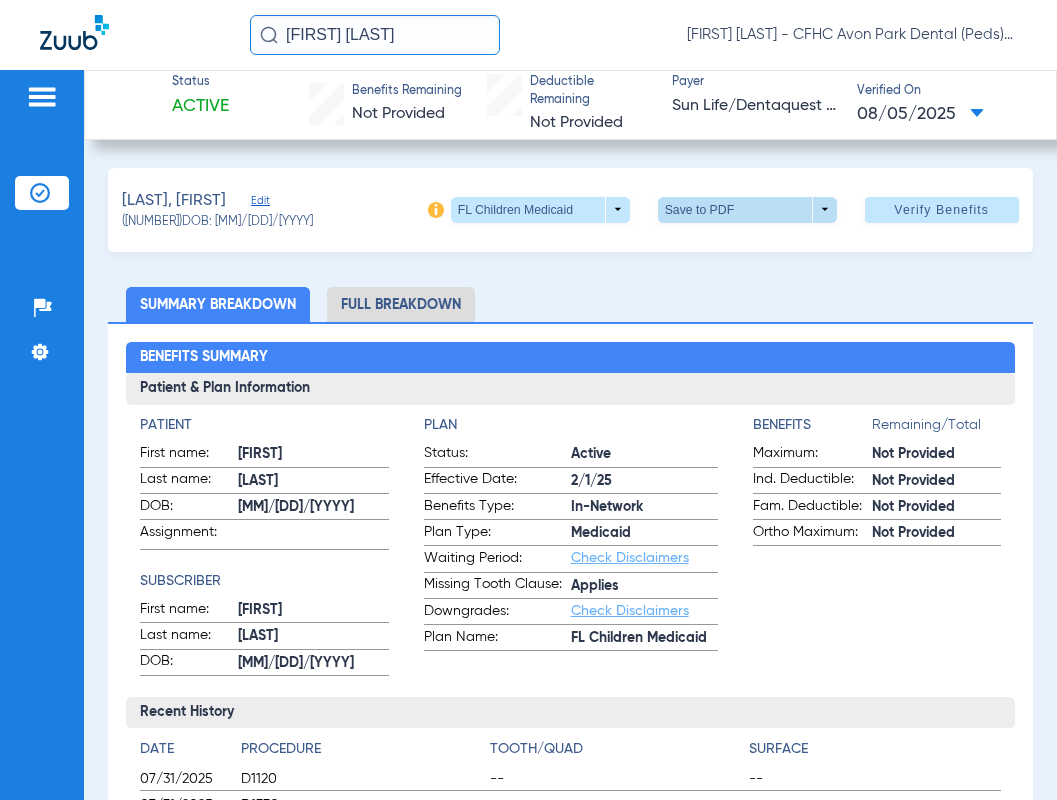click 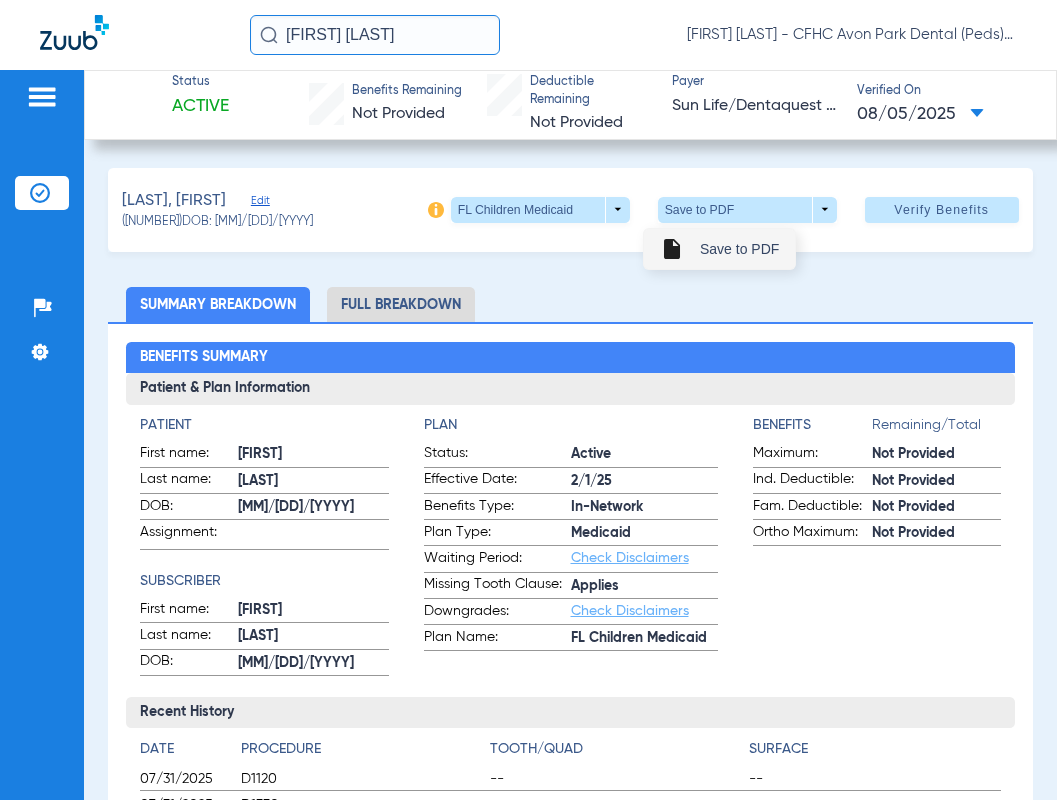 click on "Save to PDF" at bounding box center (739, 249) 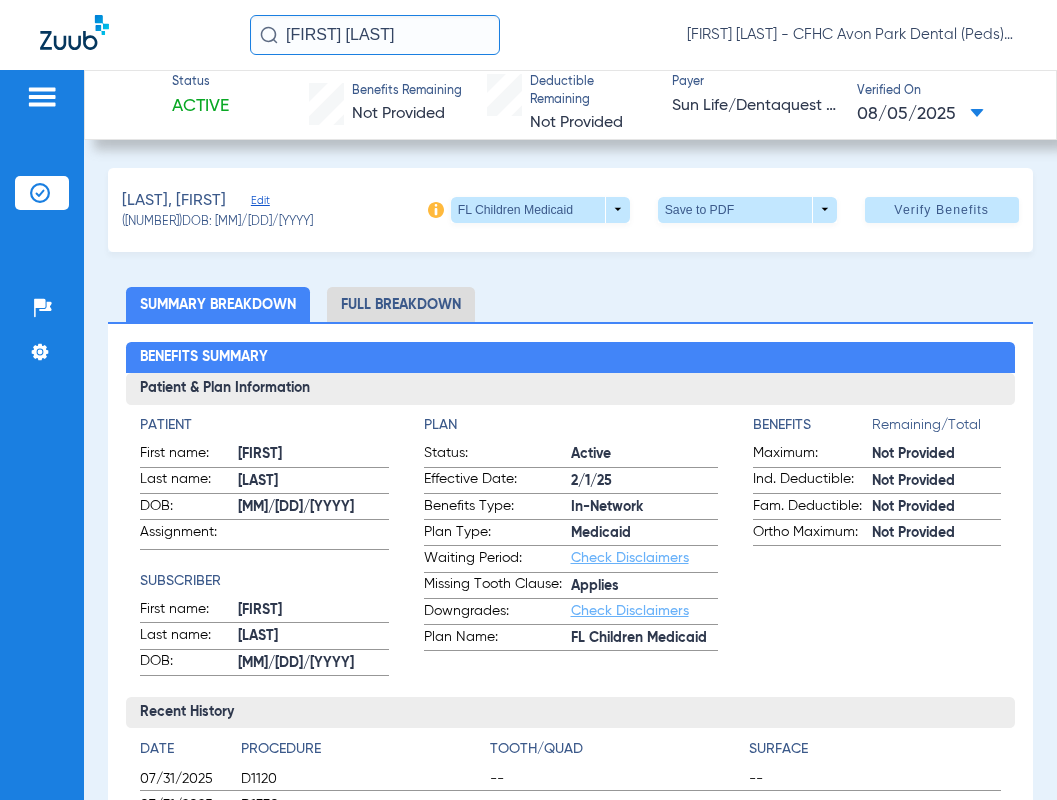 drag, startPoint x: 357, startPoint y: 30, endPoint x: 331, endPoint y: 29, distance: 26.019224 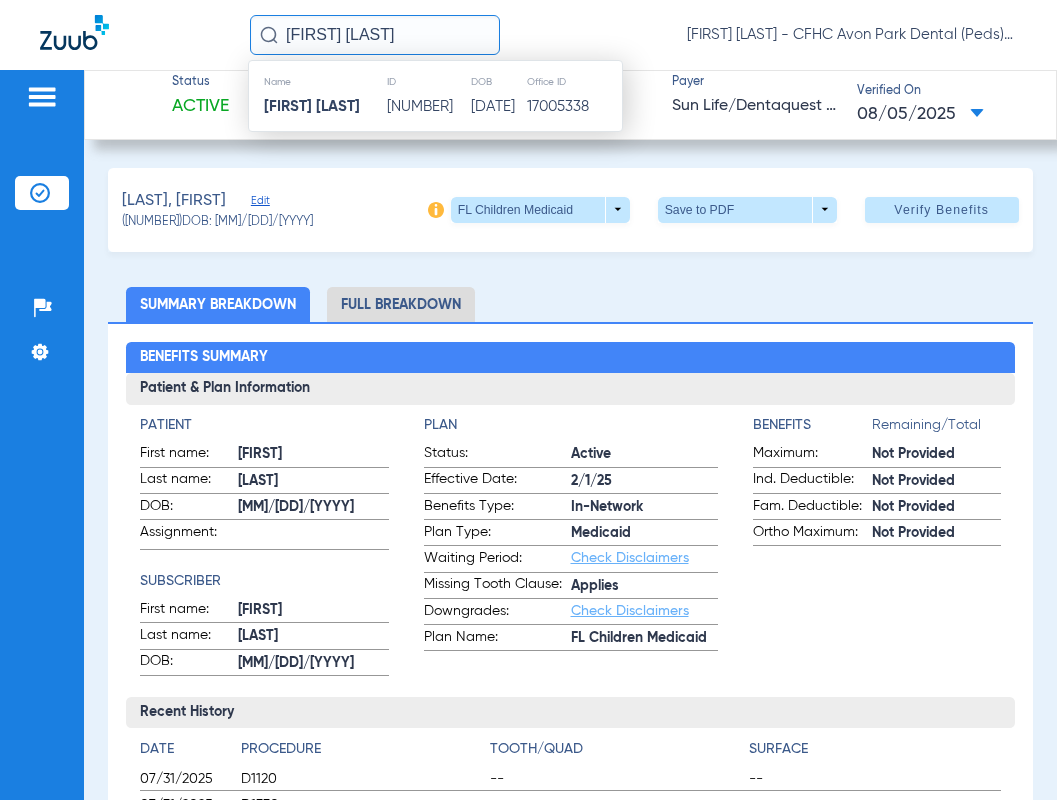 click on "[FIRST] [LAST]" 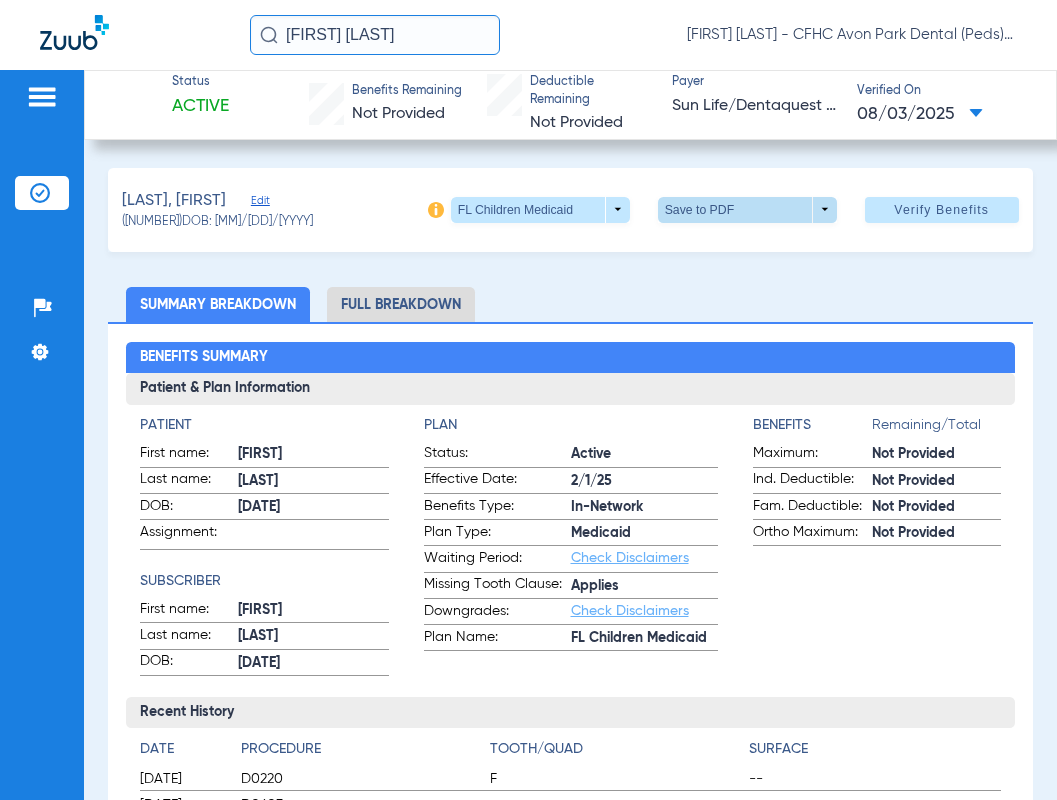 click 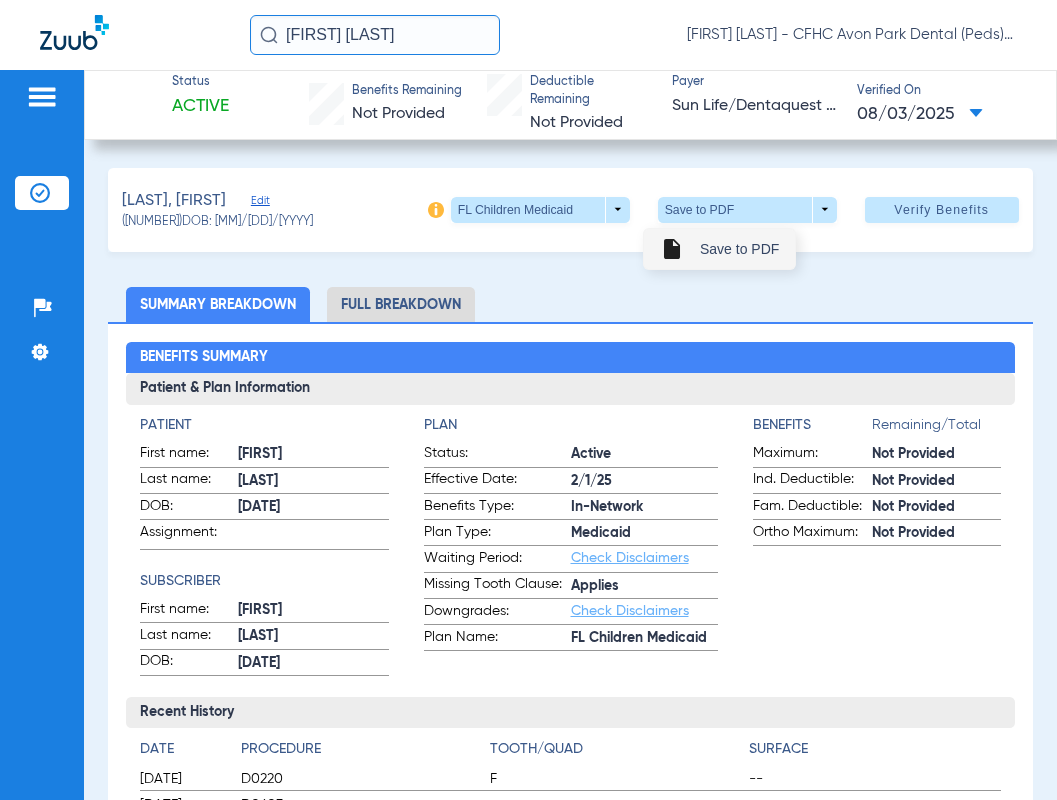 click on "Save to PDF" at bounding box center [739, 249] 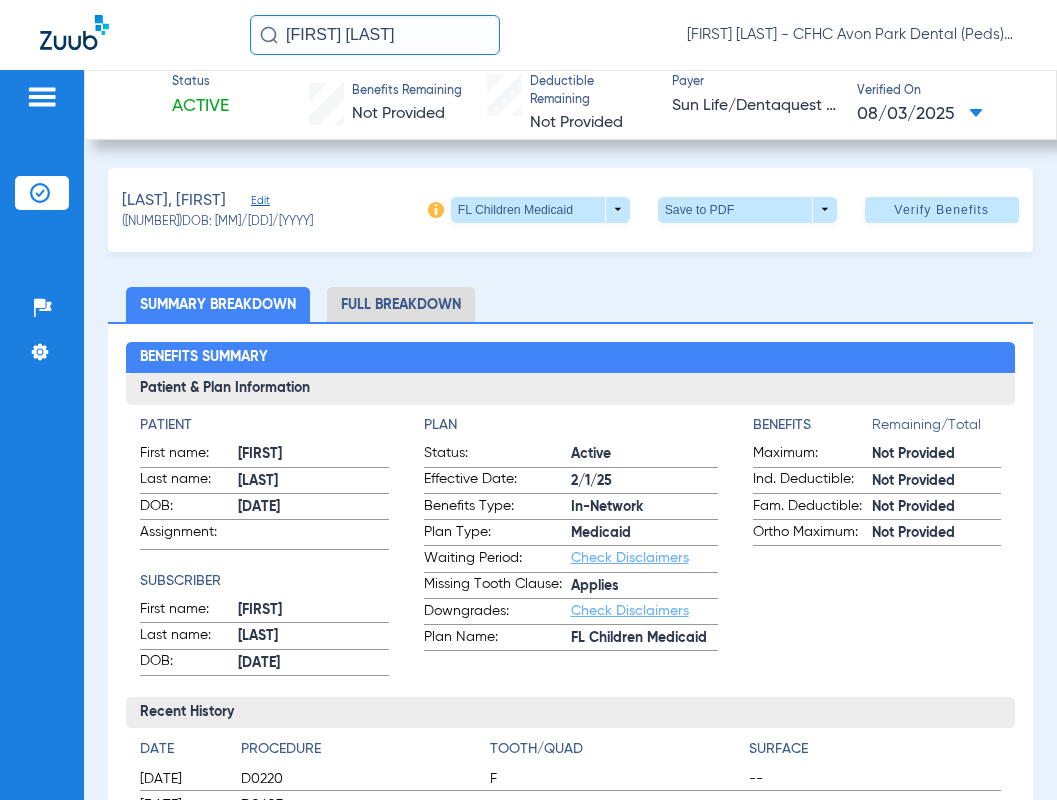 click on "[FIRST] [LAST] [LAST] [FIRST] [LAST] - [COMPANY] [DEPARTMENT] ([DEPARTMENT])" 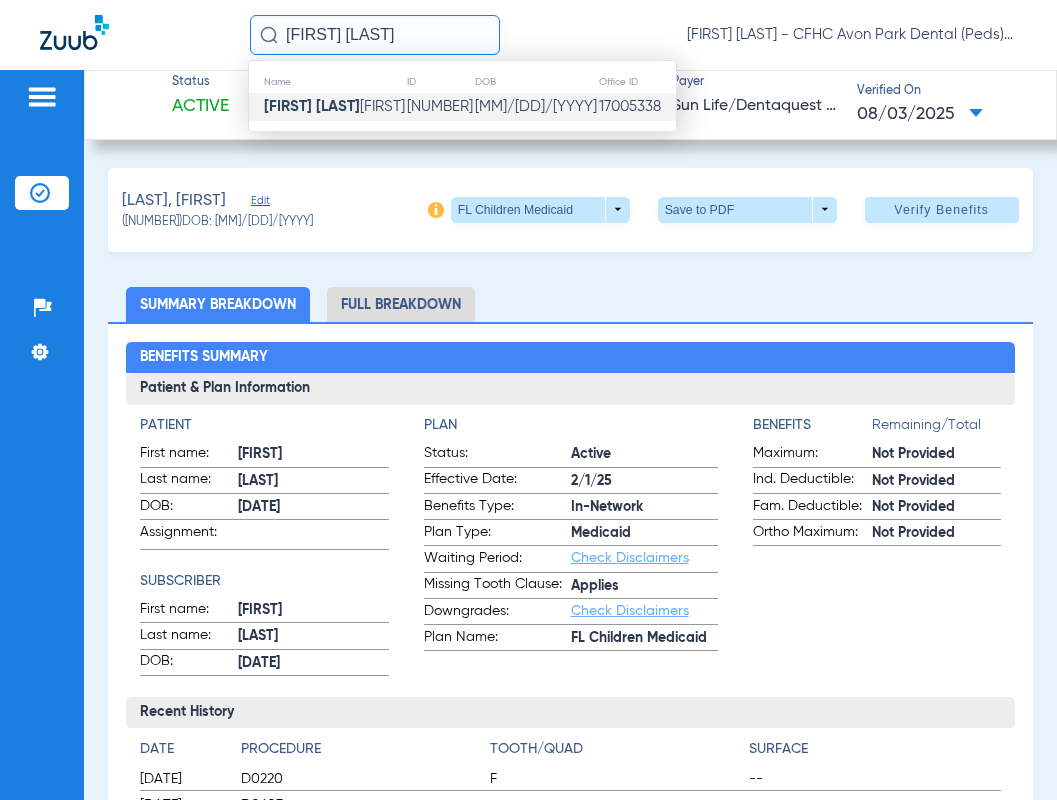drag, startPoint x: 361, startPoint y: 104, endPoint x: 74, endPoint y: 202, distance: 303.2705 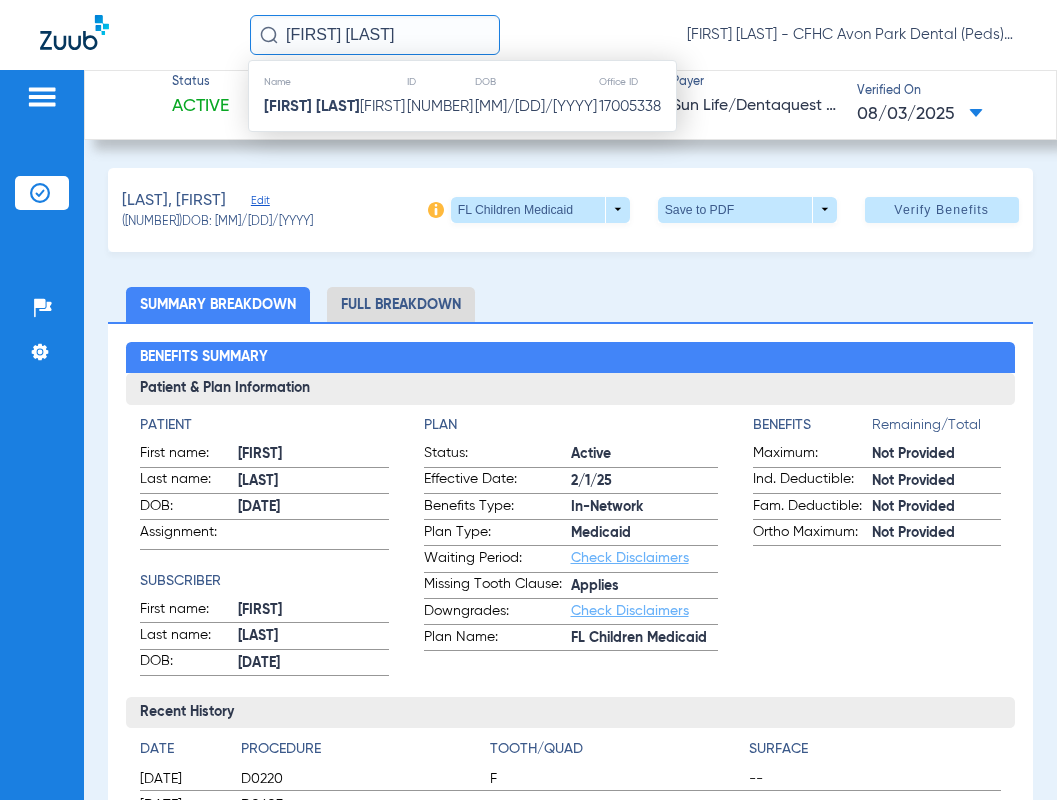click on "[FIRST] [LAST]" 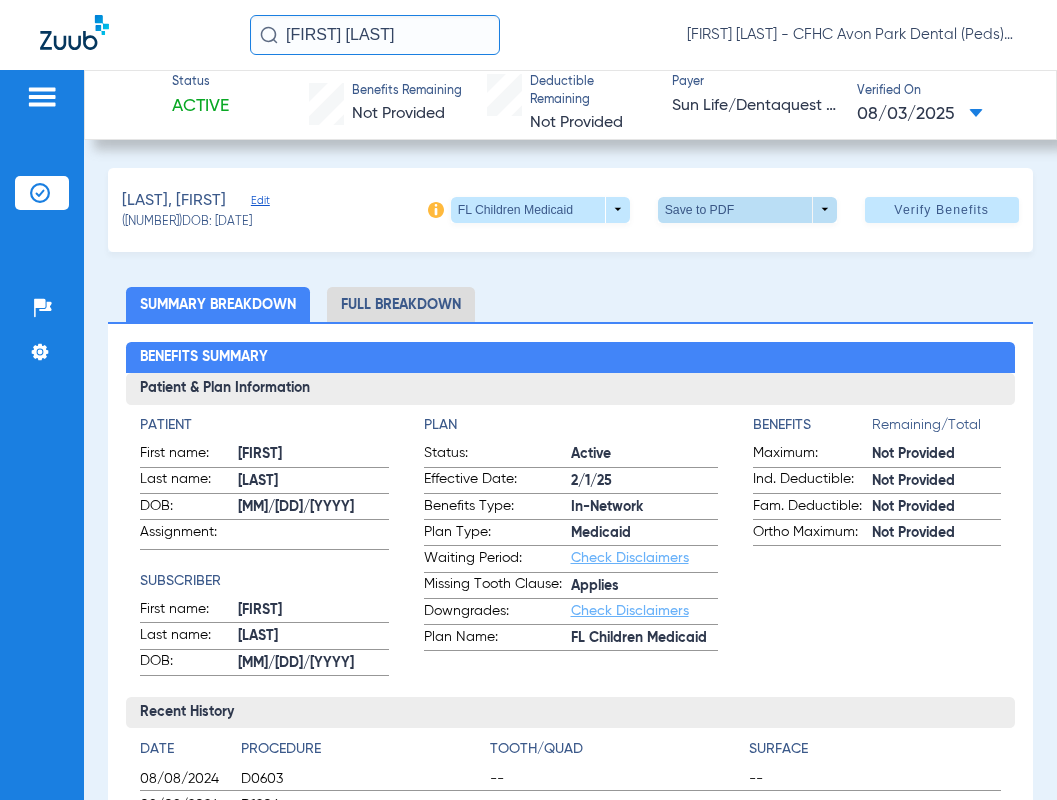 click 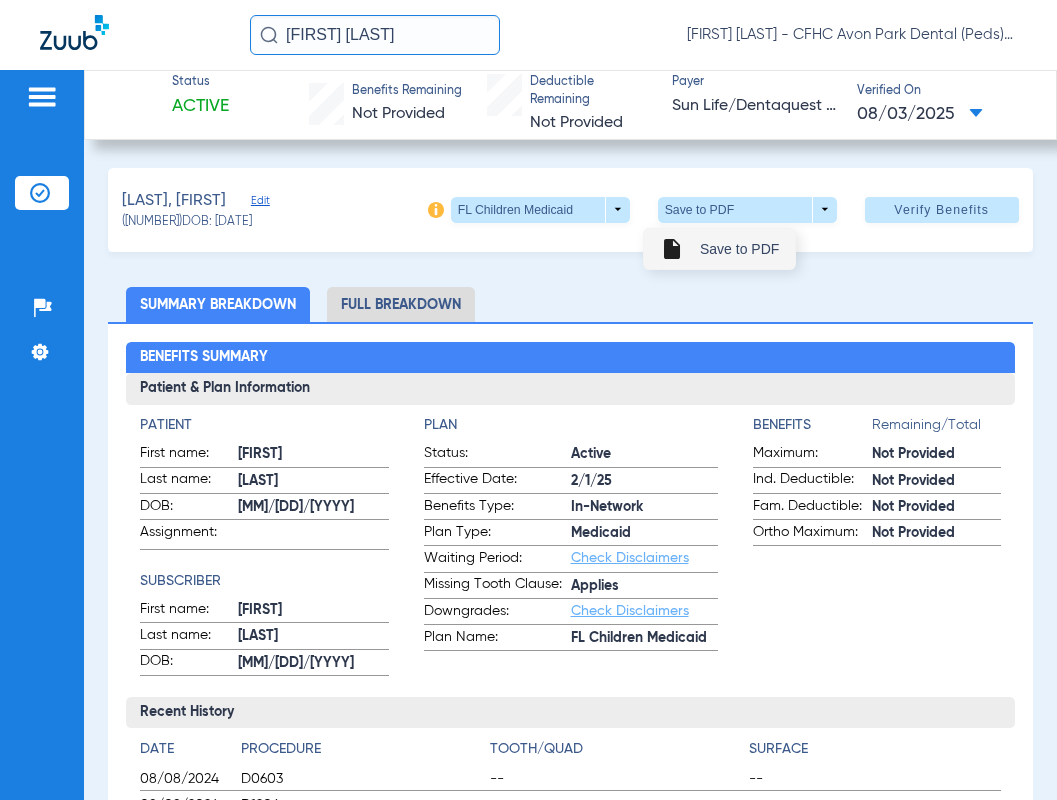 click on "Save to PDF" at bounding box center [739, 249] 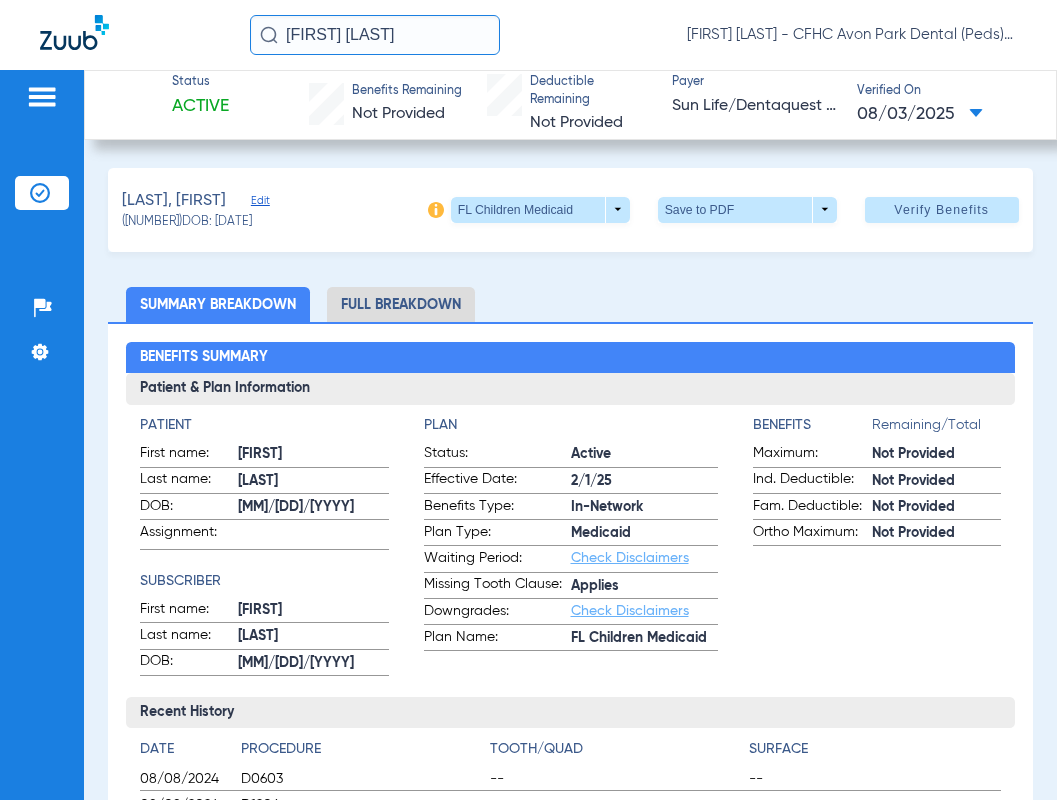 click on "[FIRST] [LAST] [FIRST] [LAST] - [COMPANY] [DEPARTMENT] ([DEPARTMENT])" 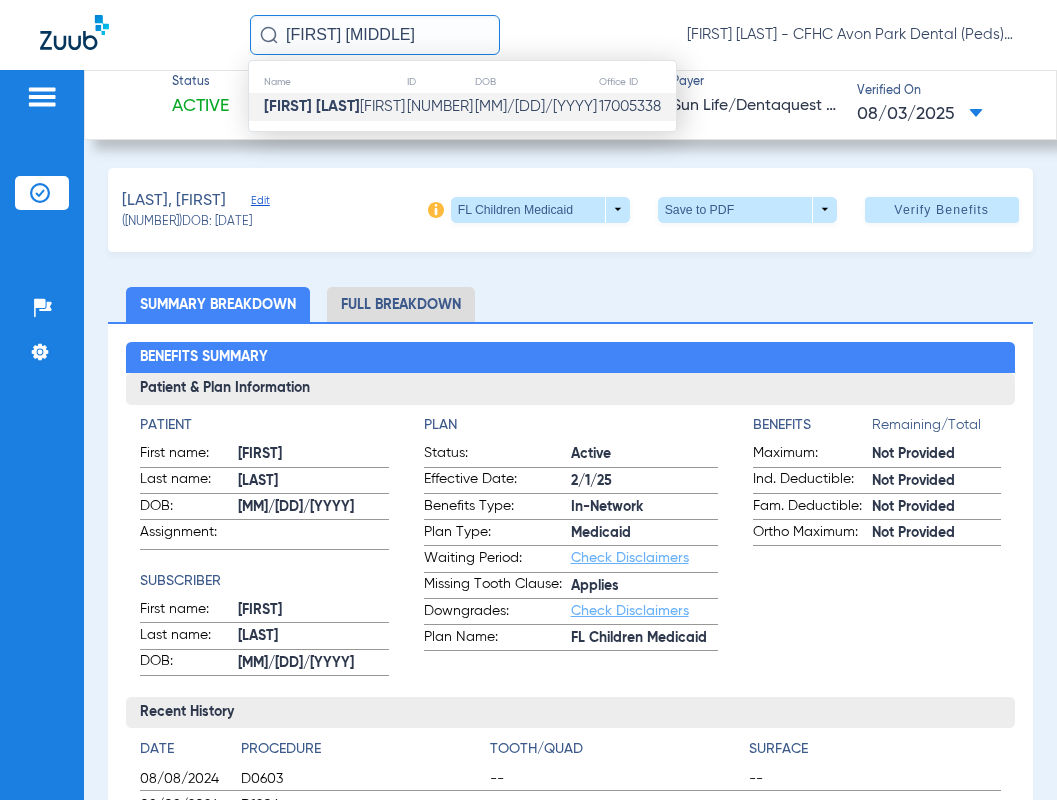 click on "Name ID DOB Office ID [FIRST] [LAST] [NUMBER] [DATE] [NUMBER]" 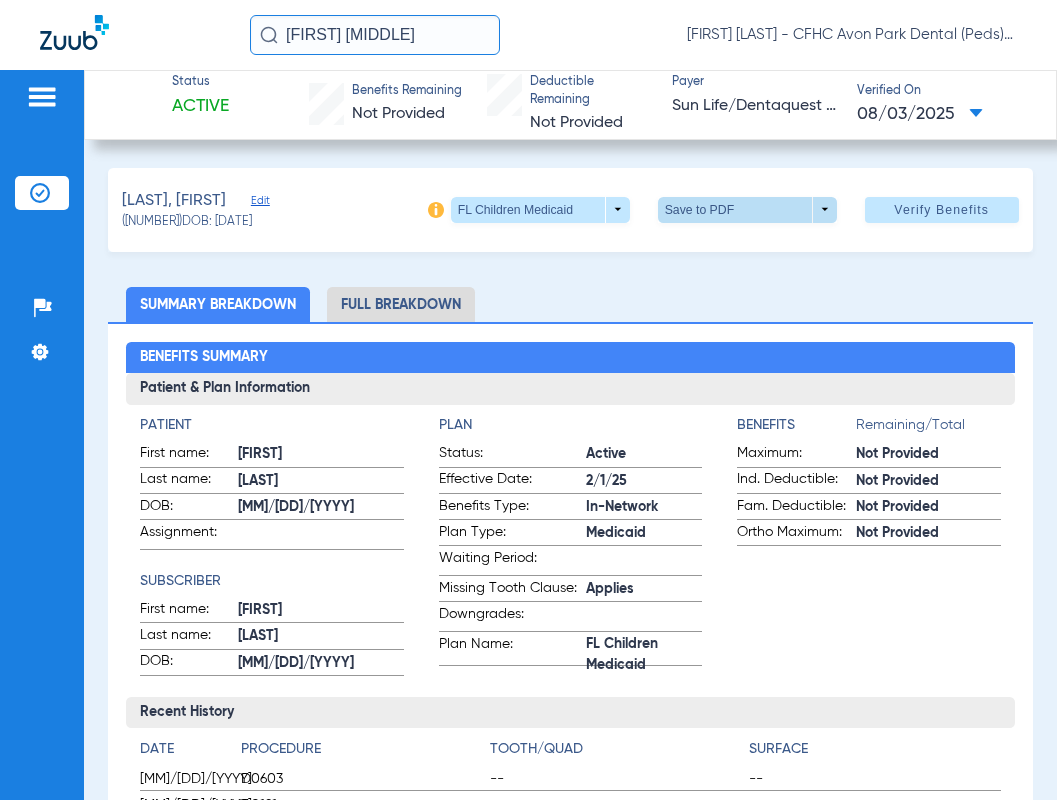 click 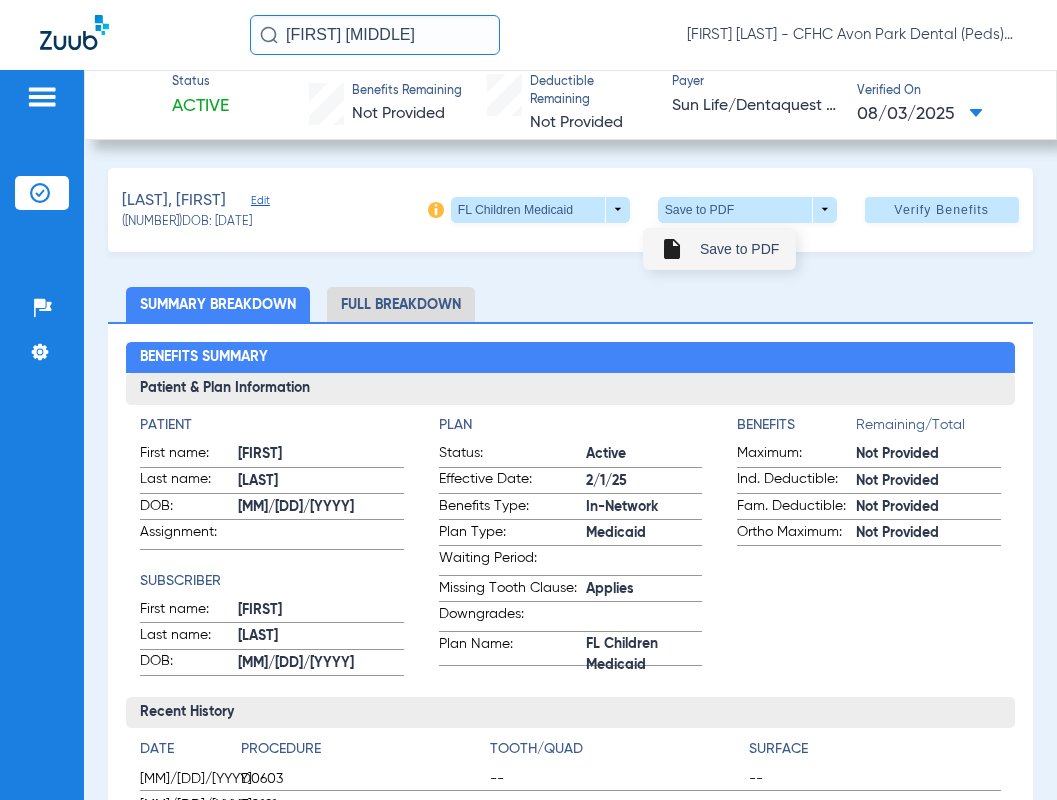 click on "insert_drive_file  Save to PDF" at bounding box center (719, 249) 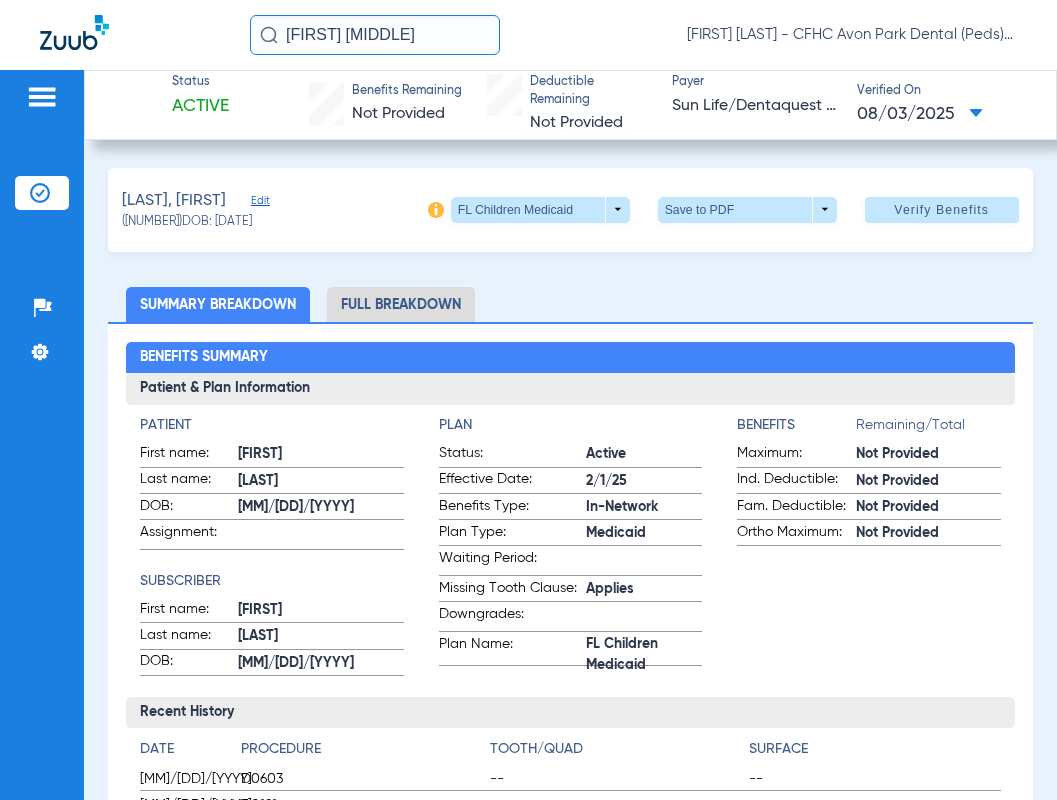 click on "[FIRST] [MIDDLE]" 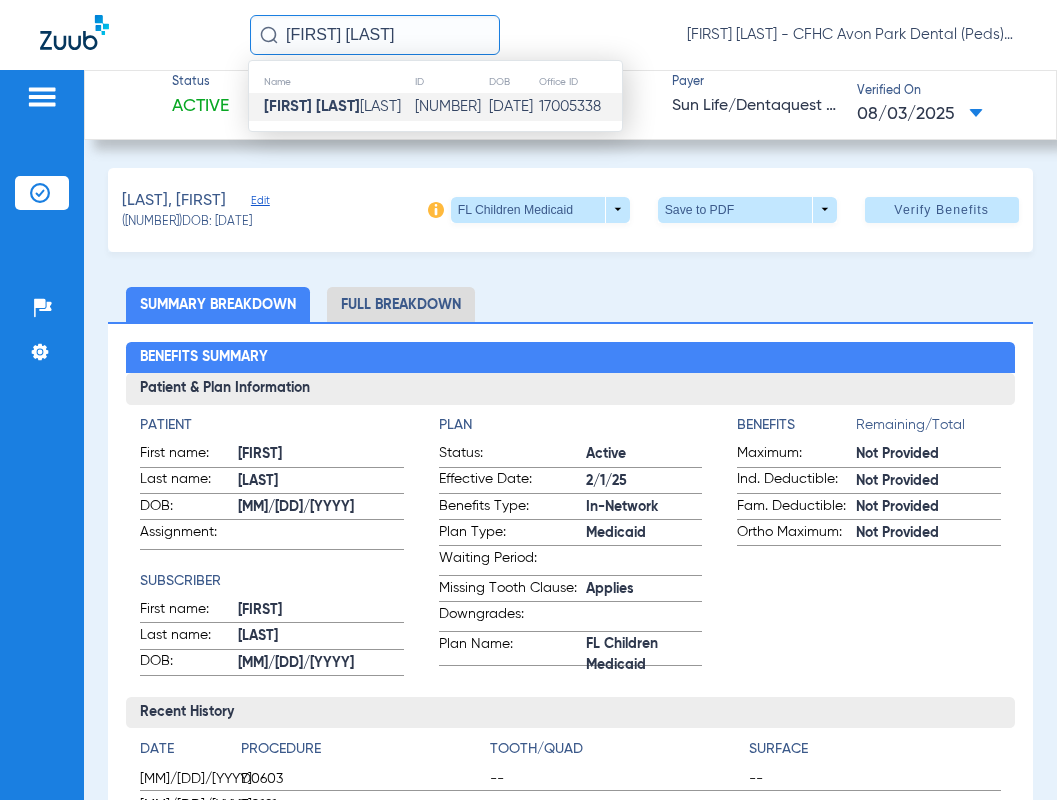 click on "[FIRST] [LAST] dor" 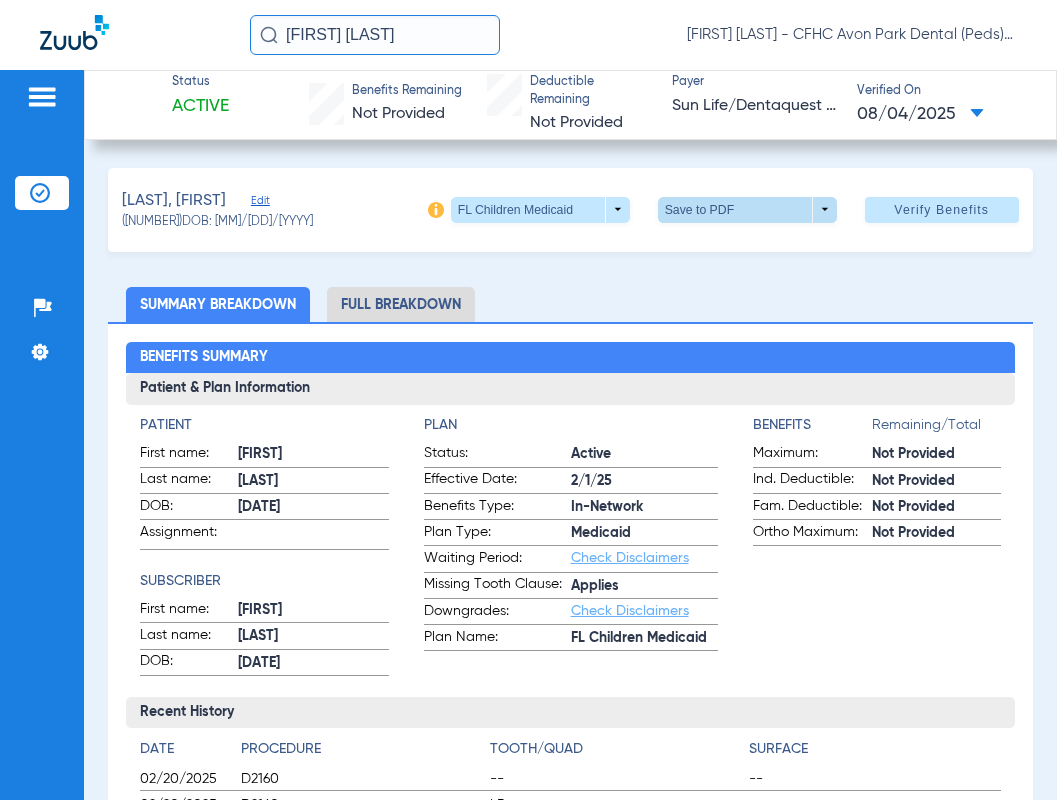 click 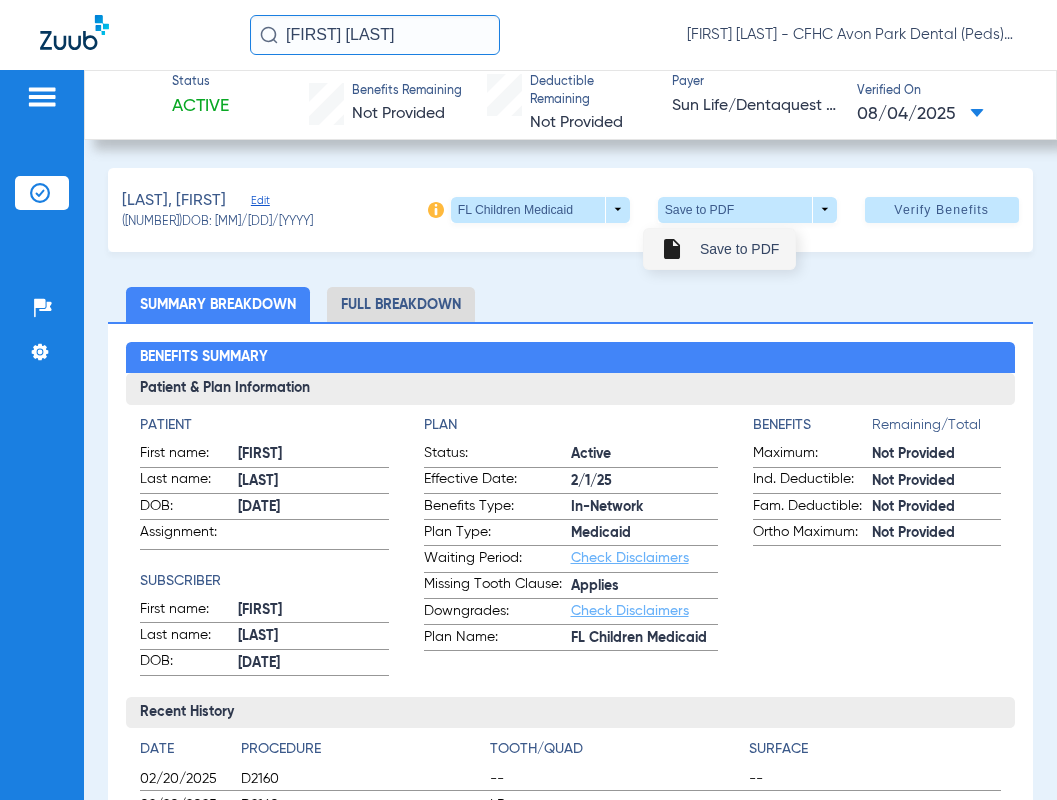click on "insert_drive_file  Save to PDF" at bounding box center [719, 249] 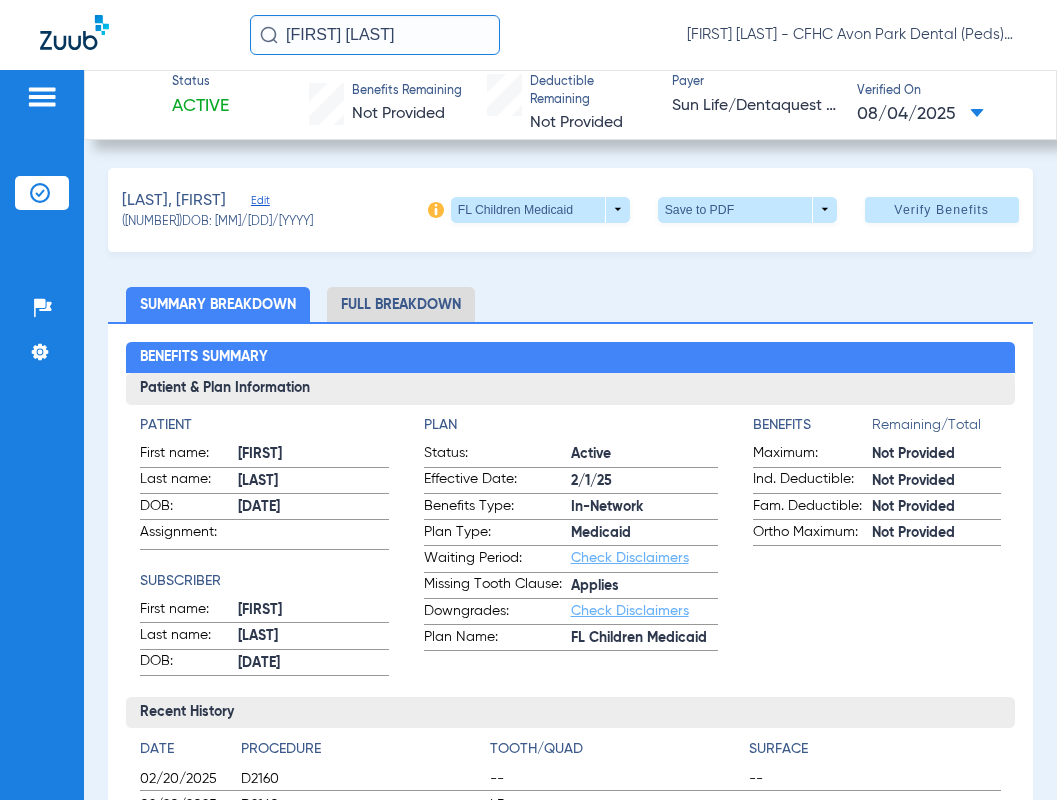 click on "[FIRST] [LAST]" 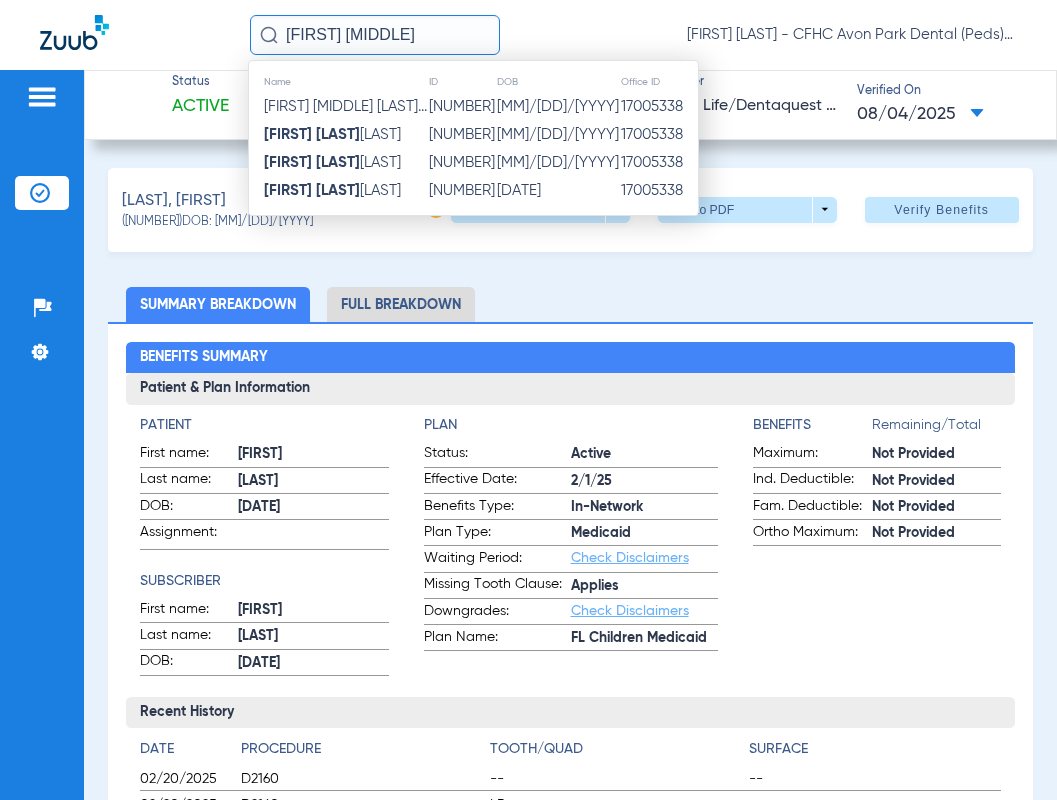 click on "[FIRST] [LAST]" 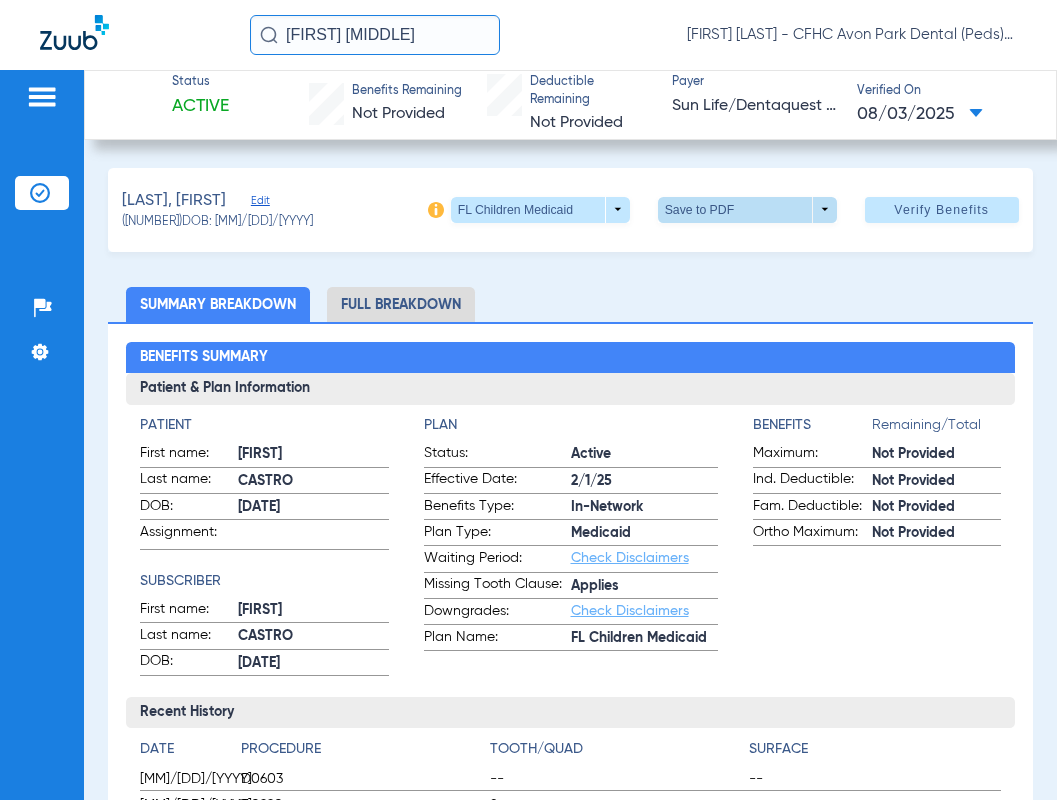 click 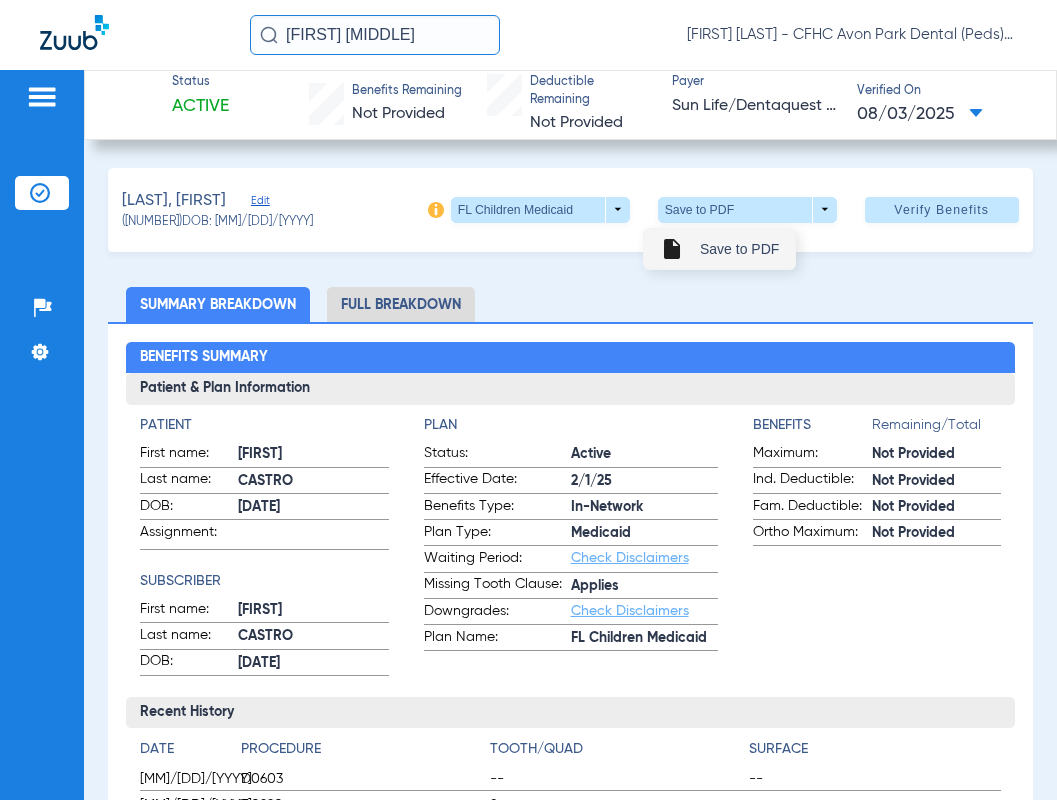 click on "insert_drive_file  Save to PDF" at bounding box center (719, 249) 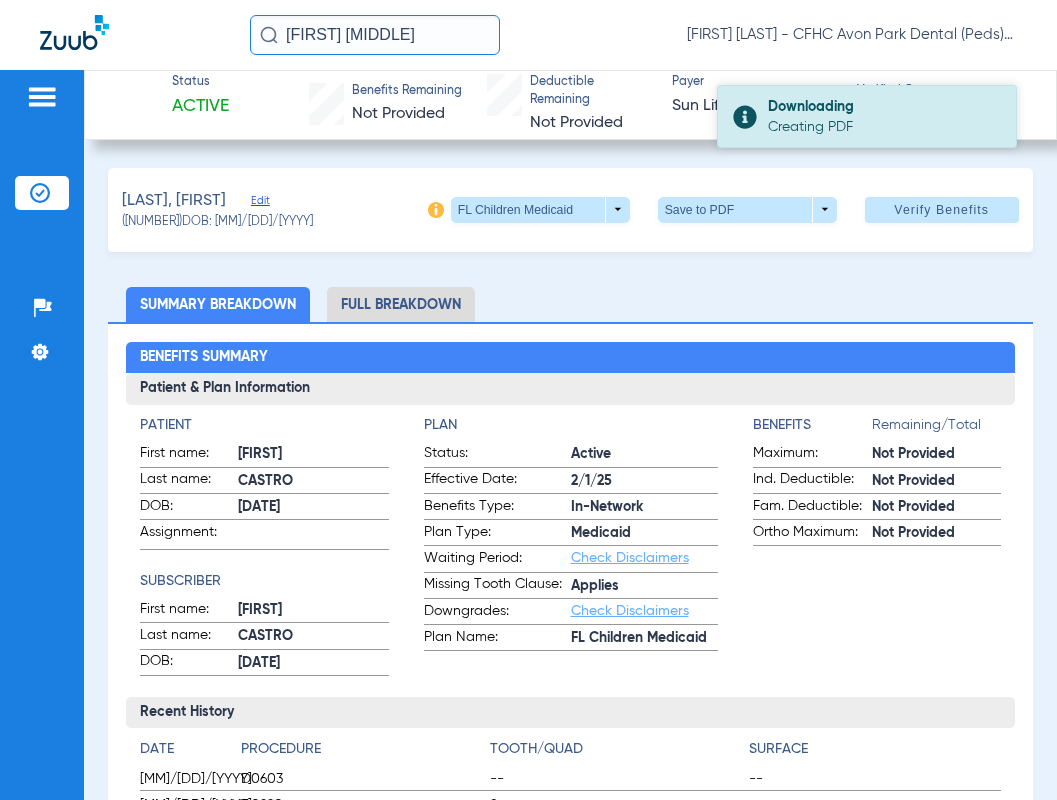 click on "Creating PDF" at bounding box center [883, 127] 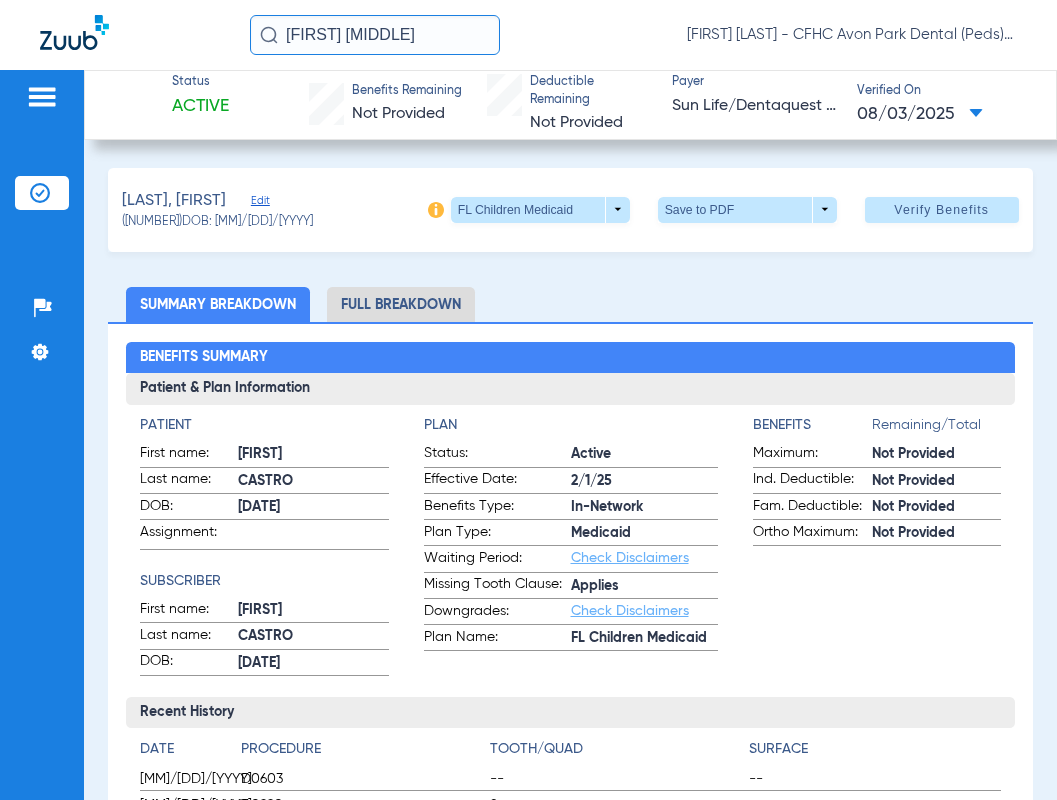 click on "[FIRST] [MIDDLE]" 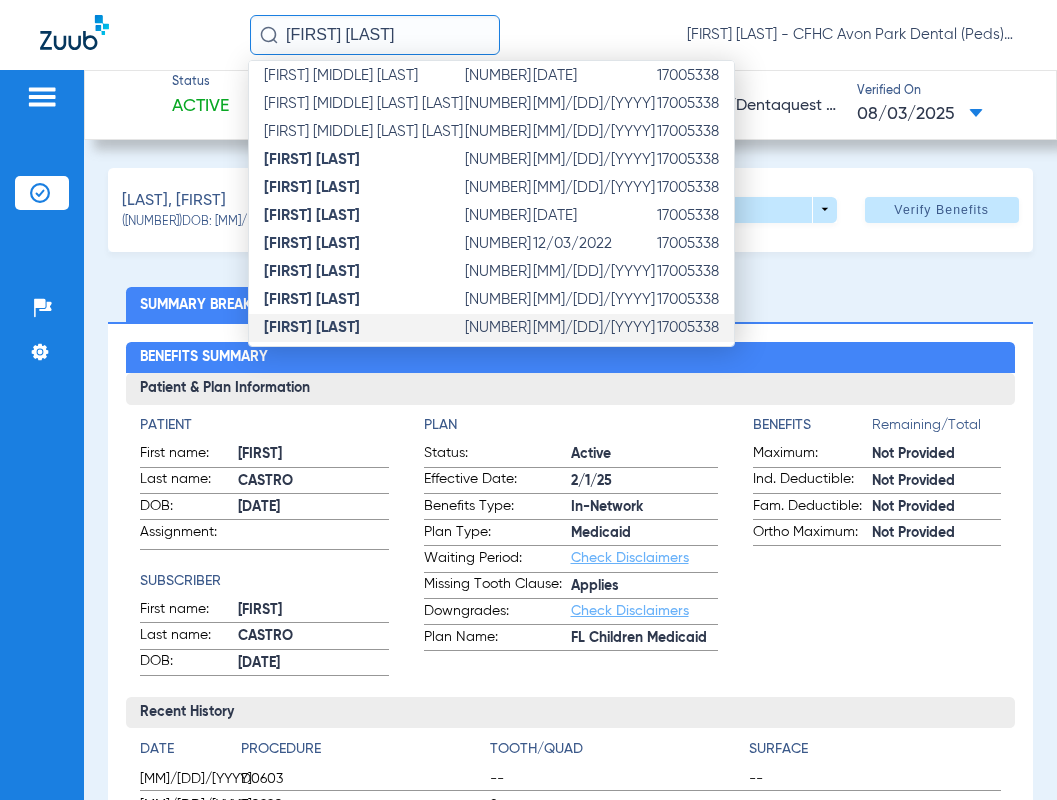 scroll, scrollTop: 200, scrollLeft: 0, axis: vertical 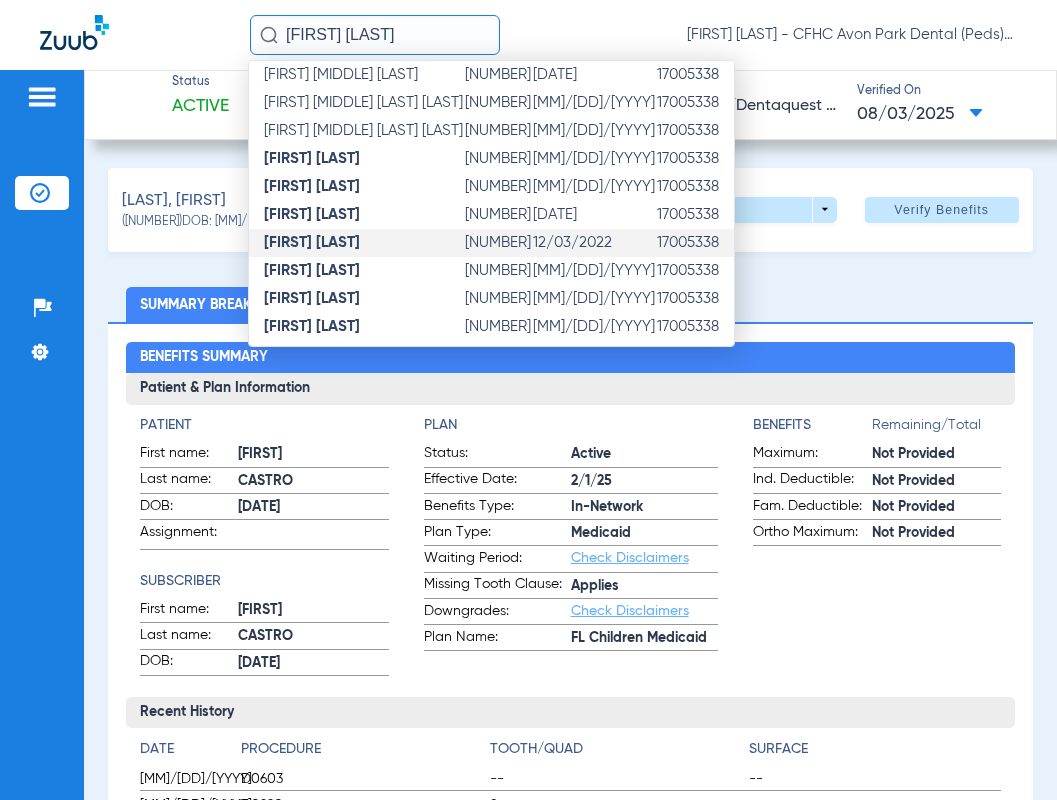 click on "12/03/2022" 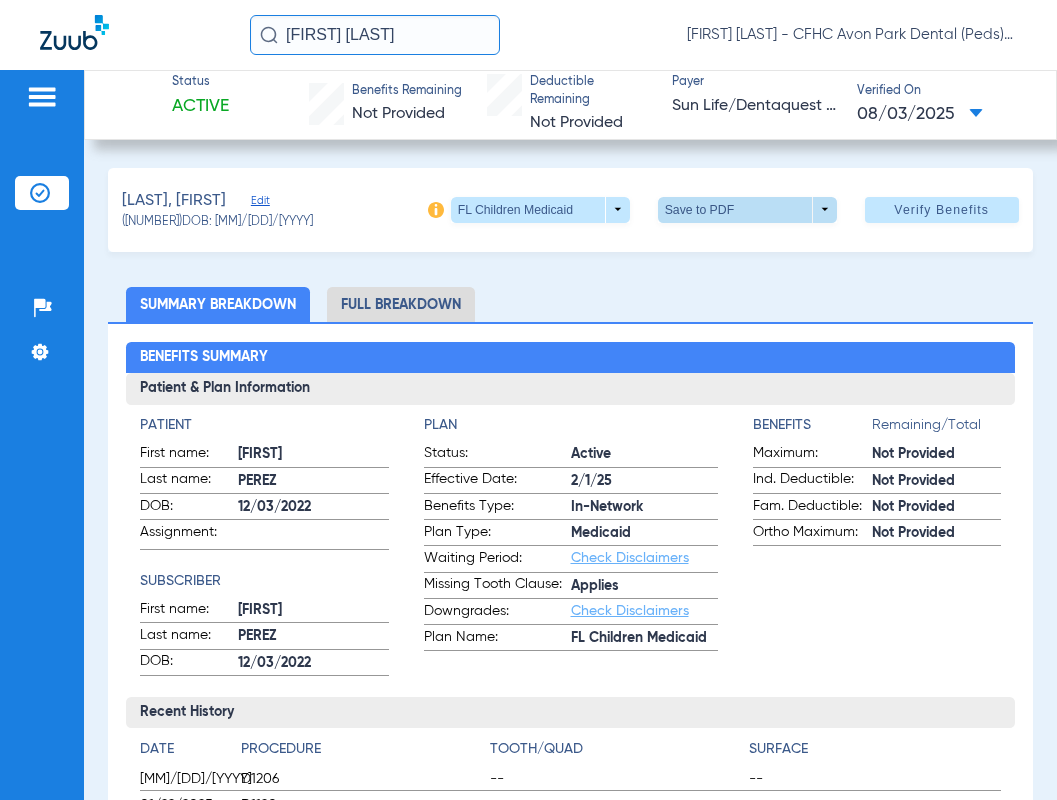 click 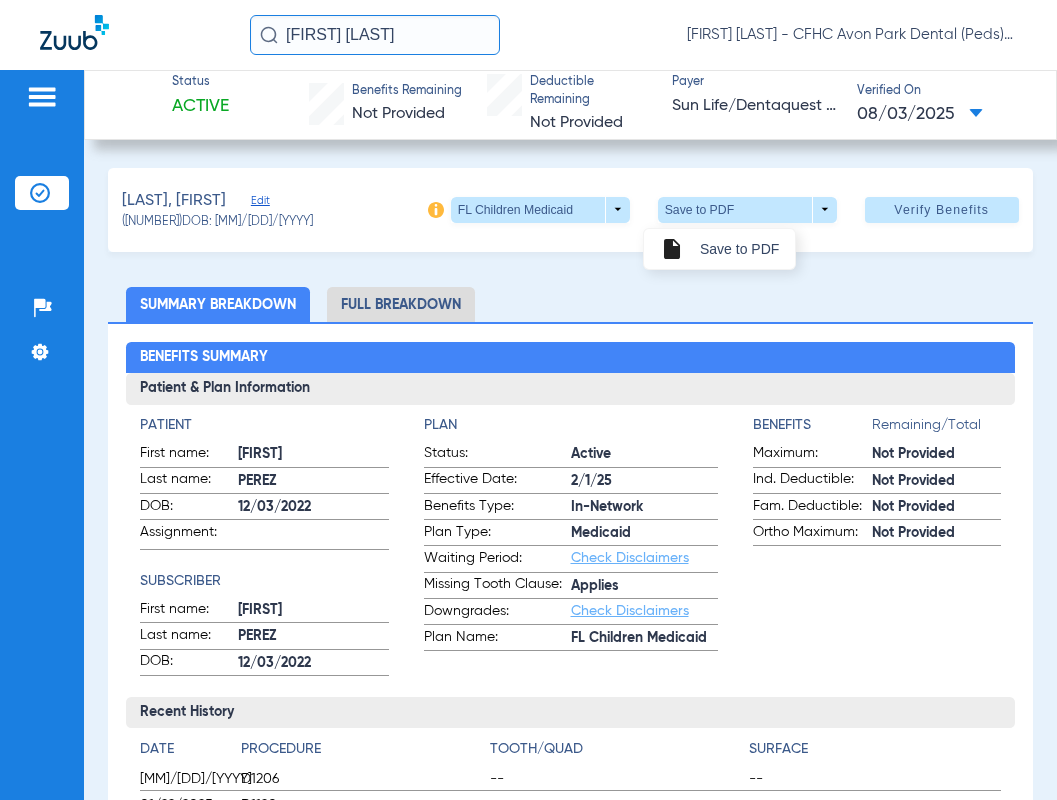 click on "insert_drive_file  Save to PDF" at bounding box center [719, 249] 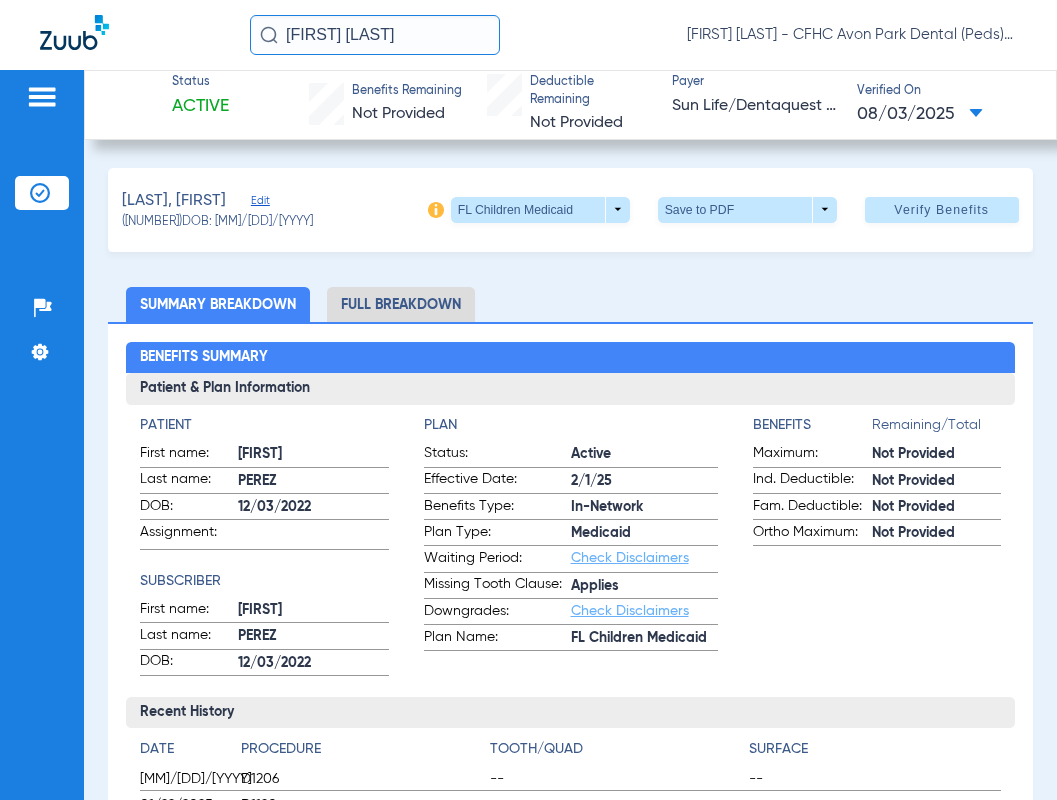 click on "[FIRST] [LAST]" 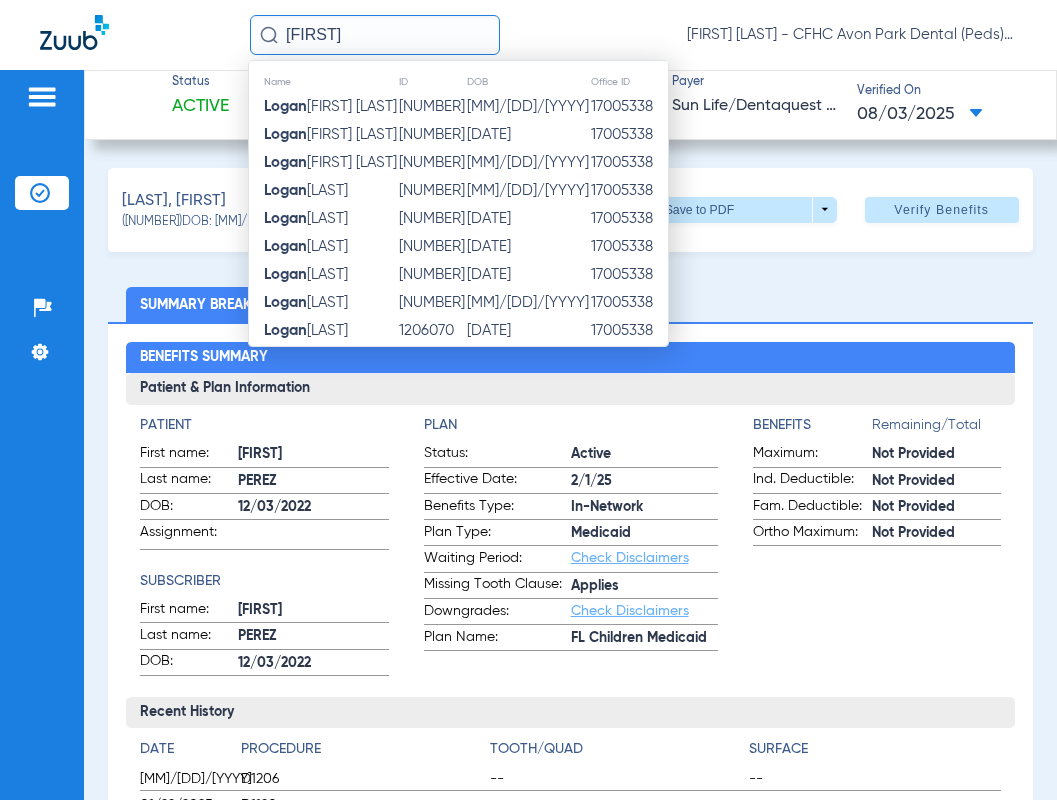 click on "[FIRST]" 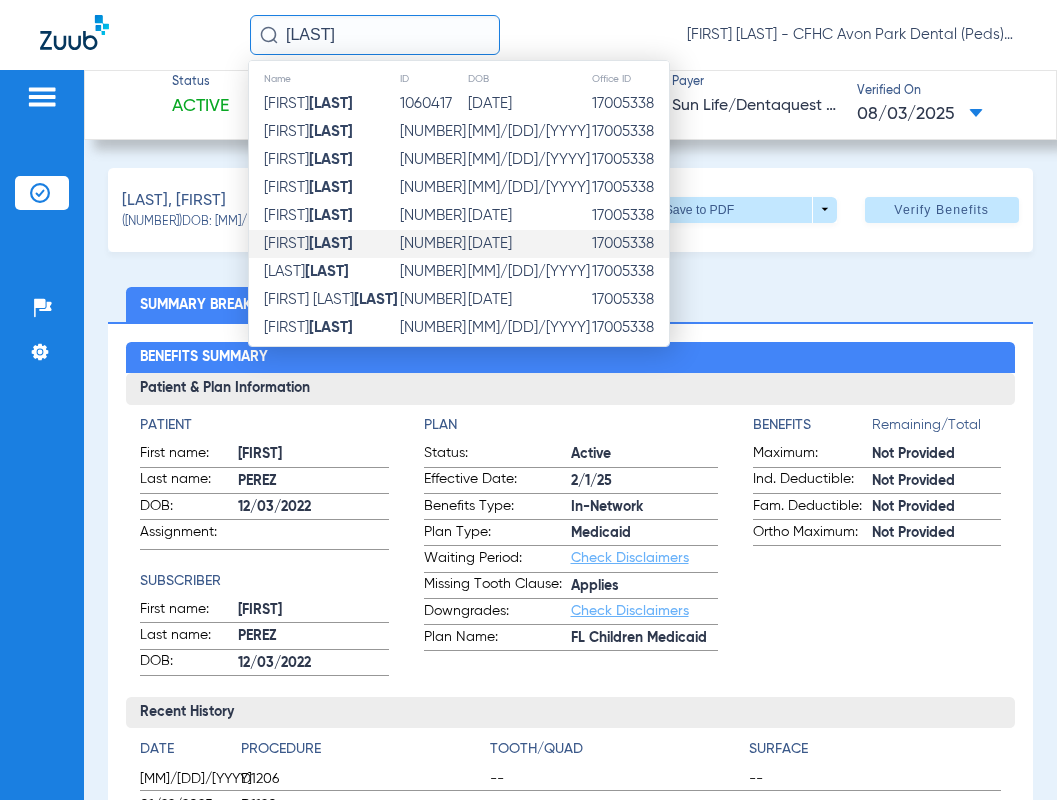 scroll, scrollTop: 0, scrollLeft: 0, axis: both 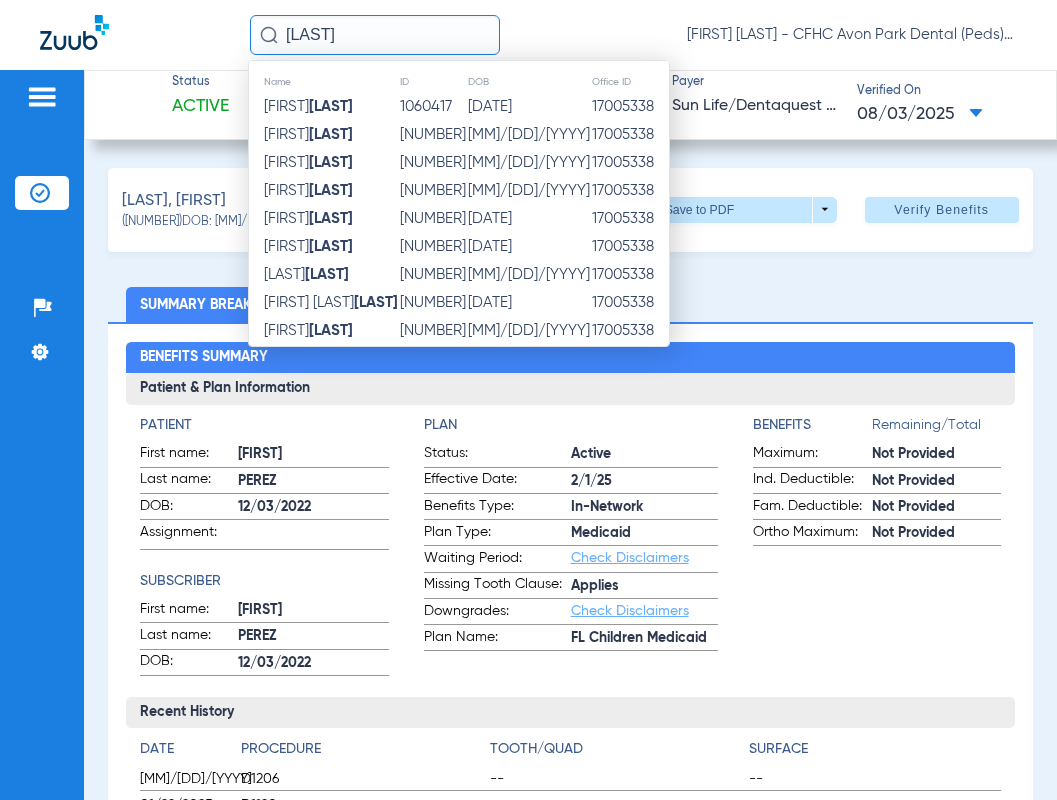 click on "[LAST]" 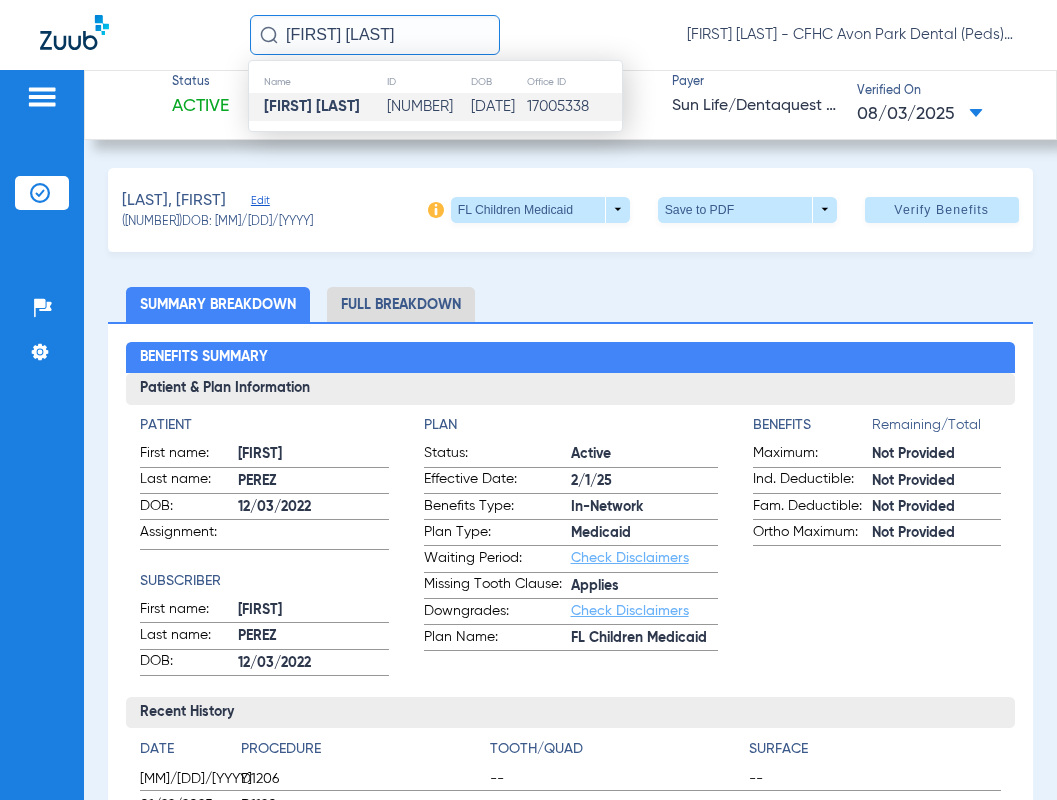 click on "[FIRST] [LAST]" 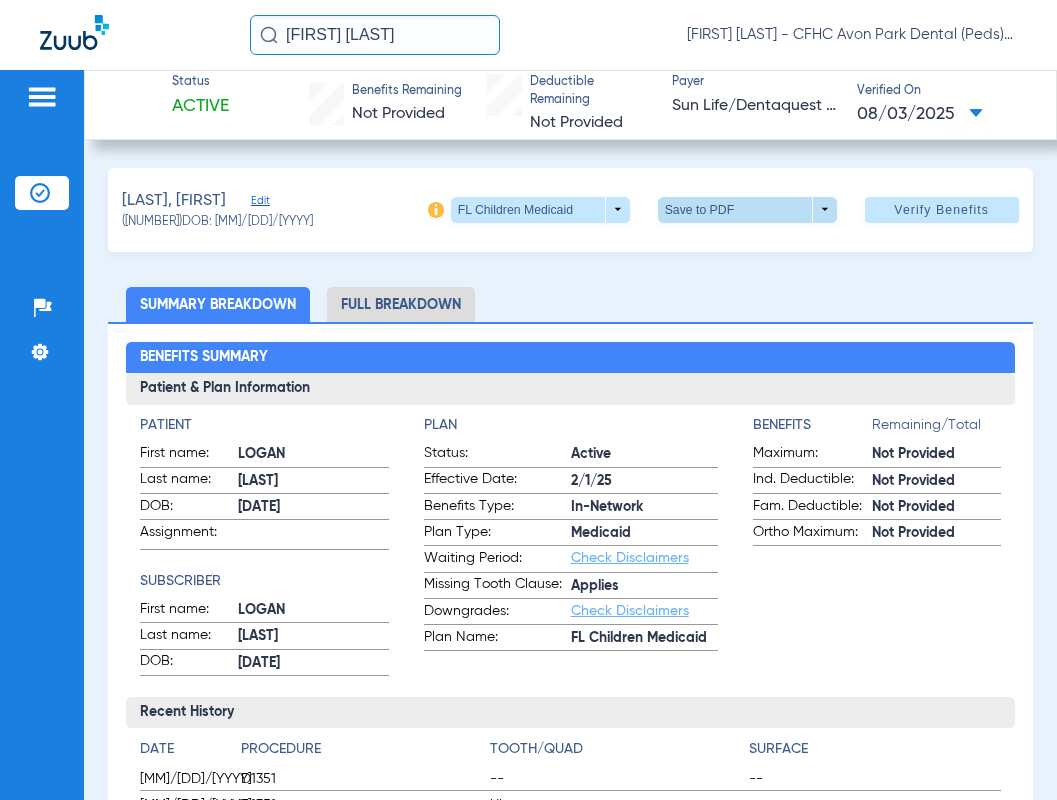 click 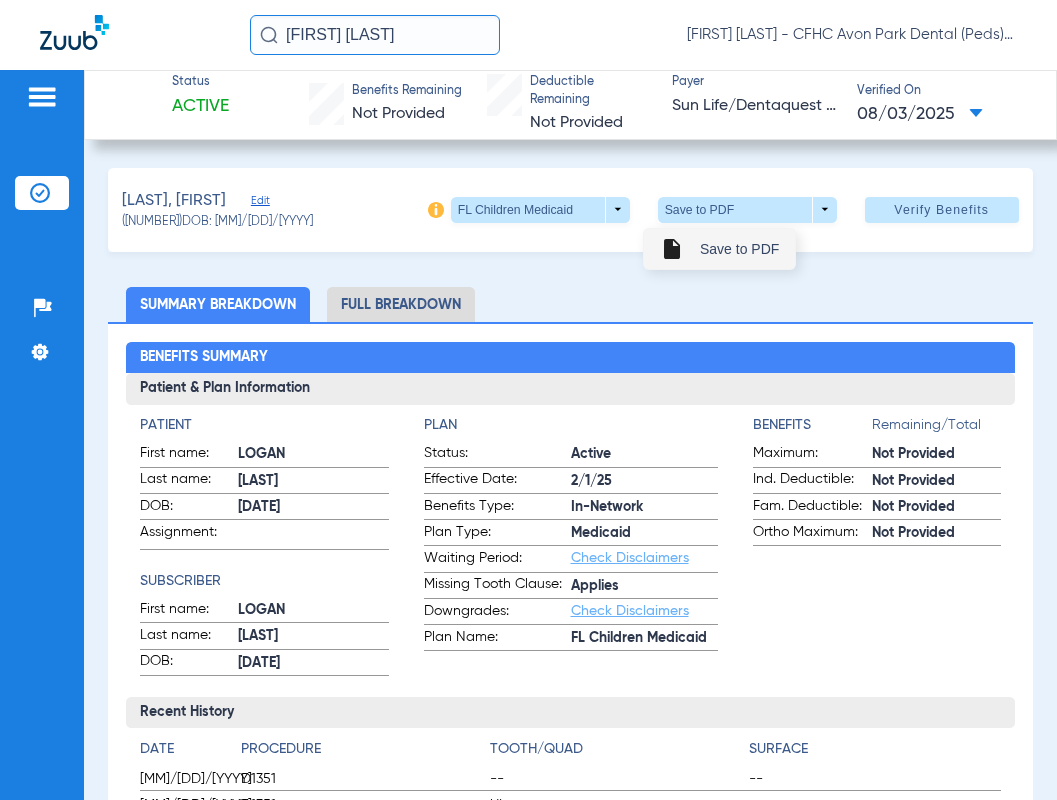 click on "insert_drive_file  Save to PDF" at bounding box center (719, 249) 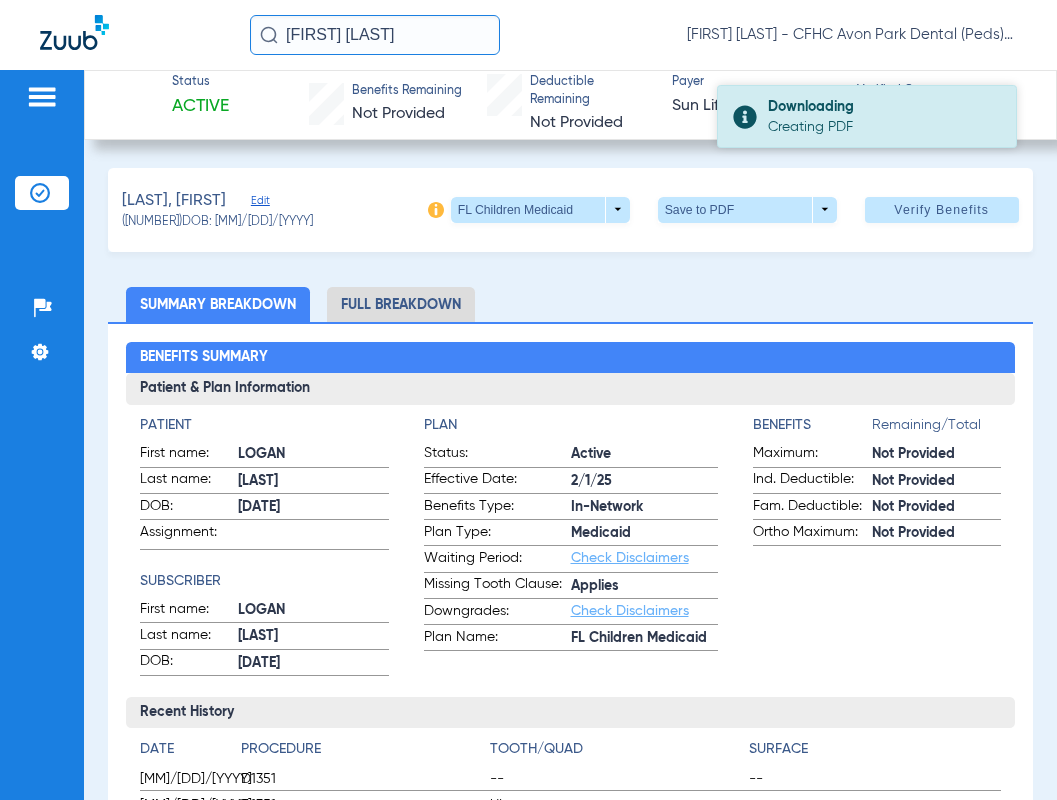 click on "Downloading" at bounding box center (883, 107) 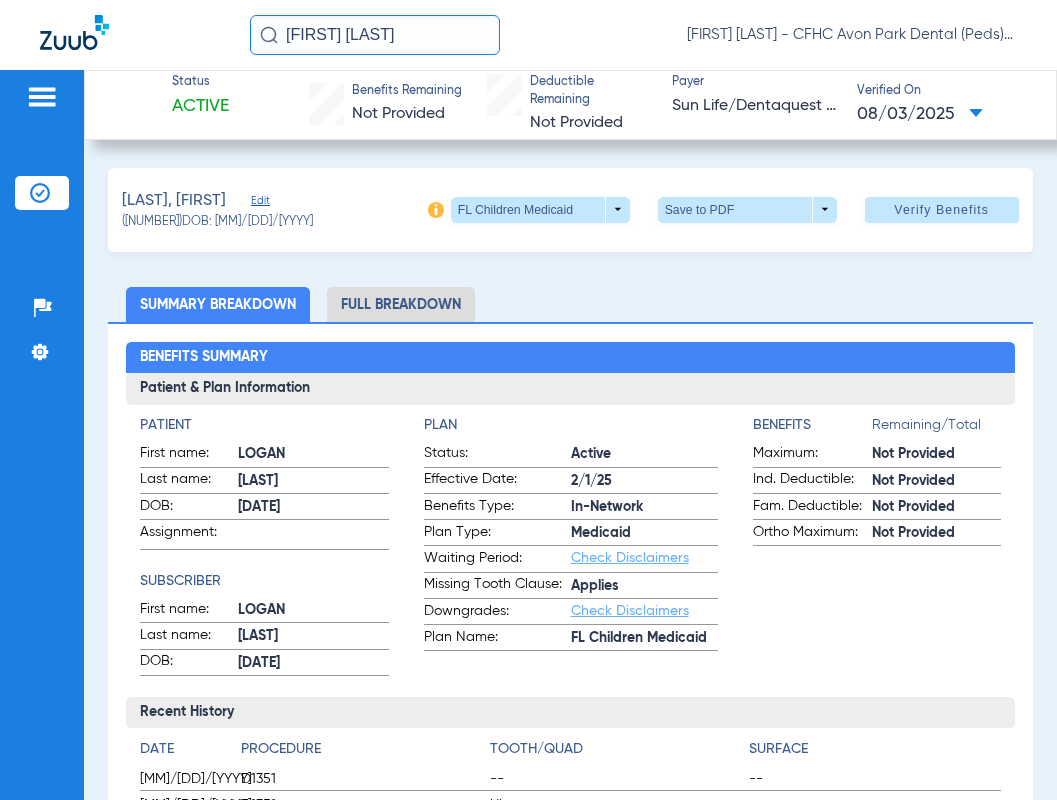 click on "[FIRST] [LAST]  [FIRST] [LAST] - CFHC Avon Park Dental (Peds)" 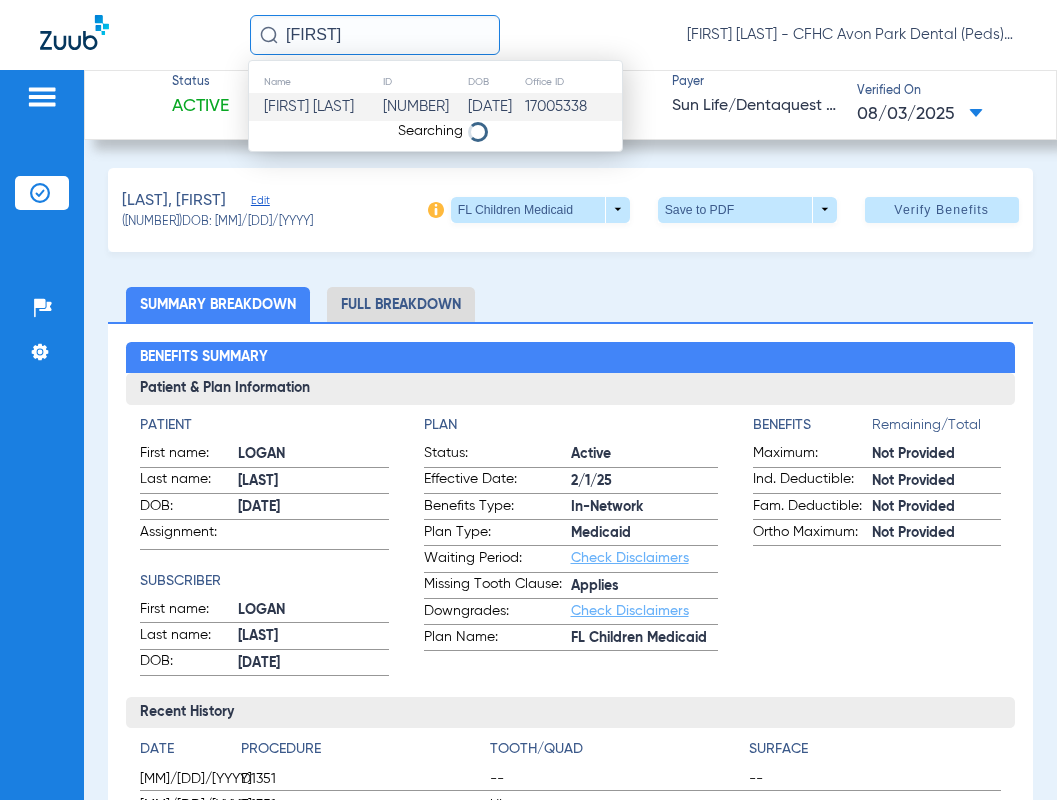 type on "j" 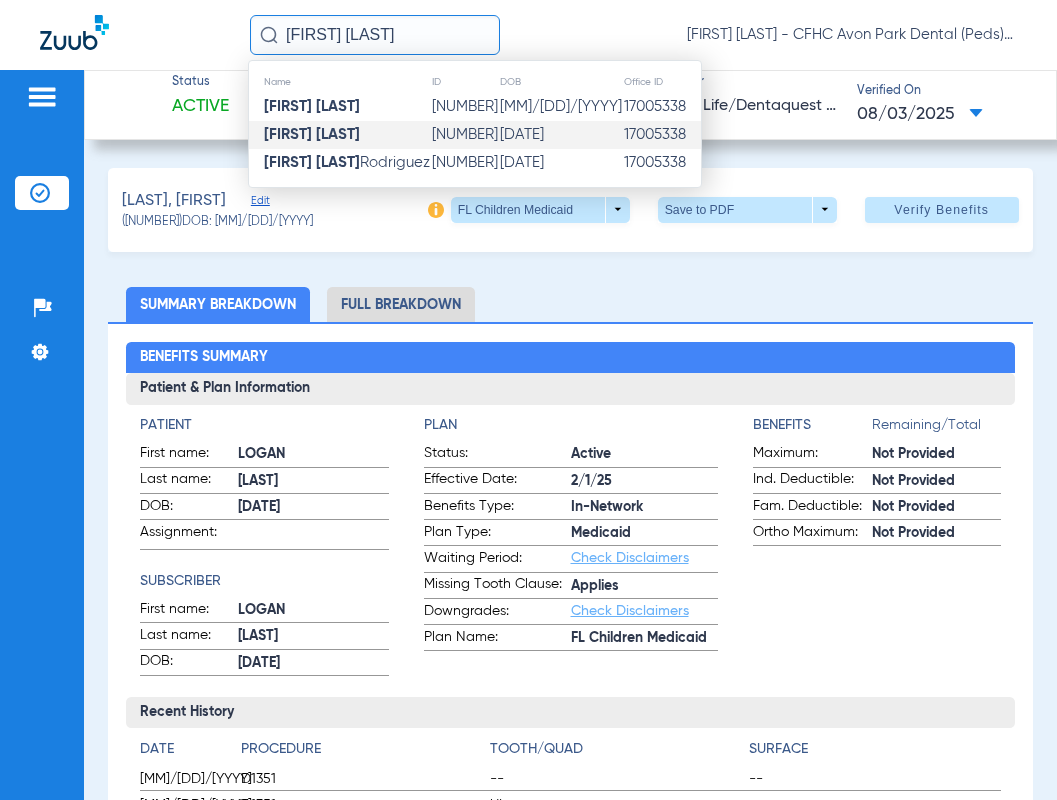 click on "[DATE]" 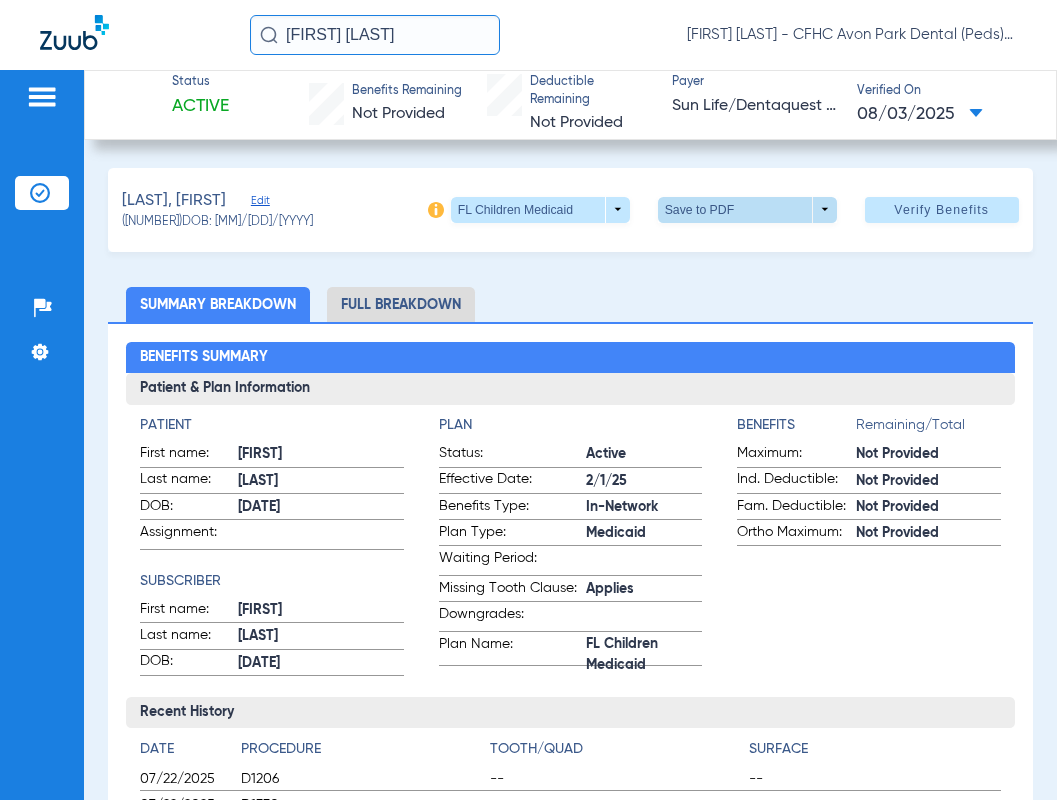 click 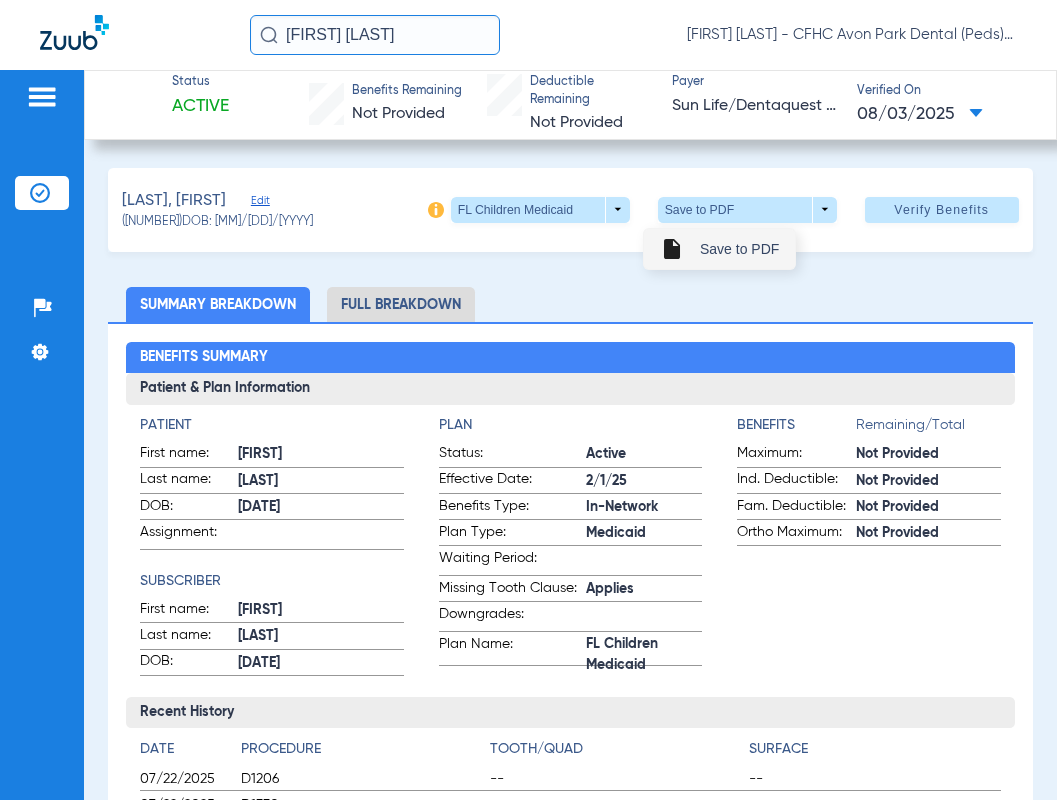 click on "insert_drive_file  Save to PDF" at bounding box center (719, 249) 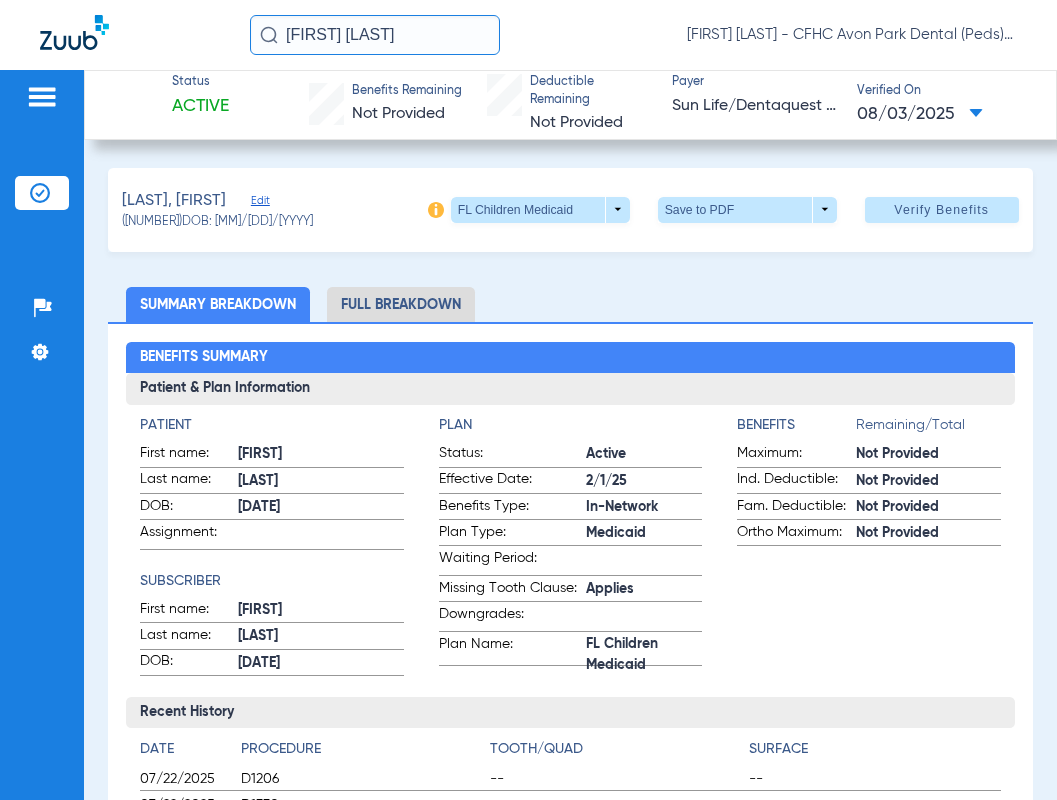 click on "[FIRST] [LAST]" 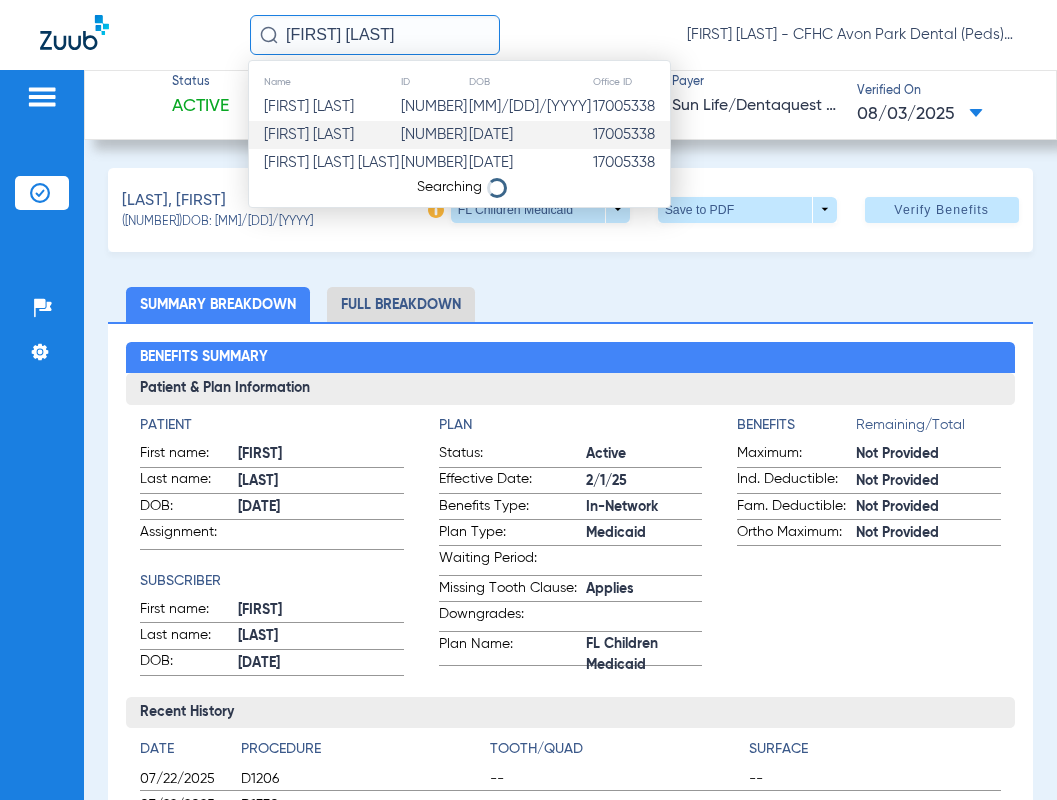 type on "[FIRST] [LAST]" 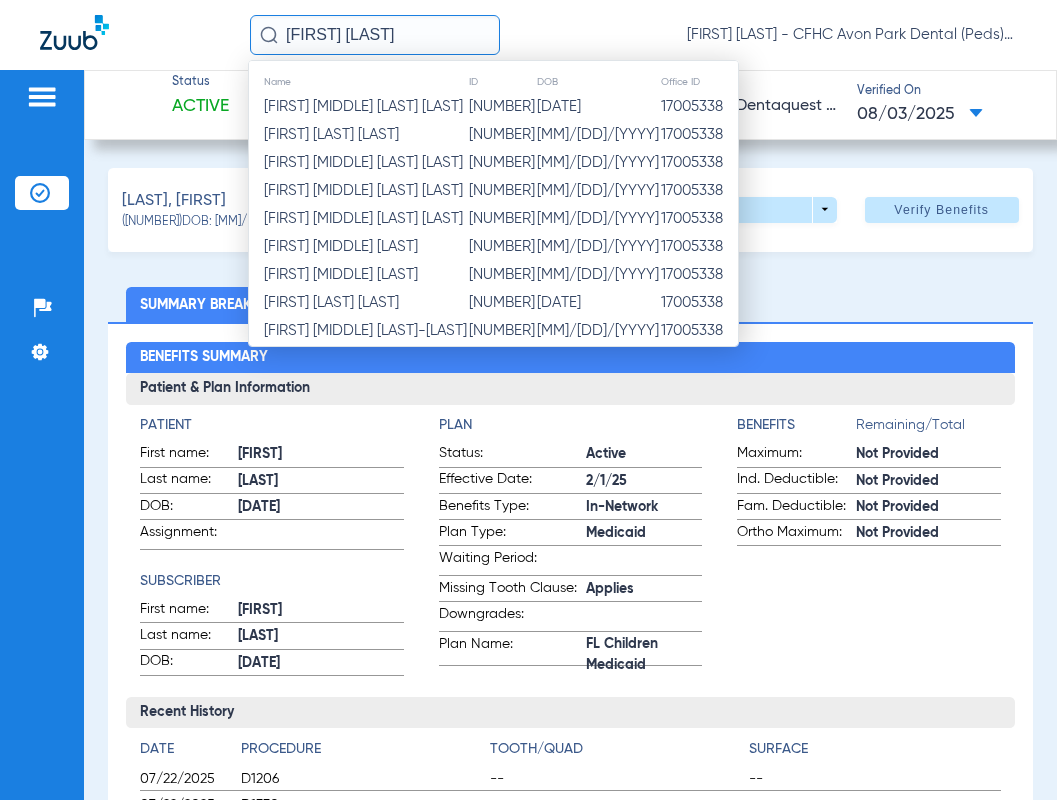 click on "[MM]/[DD]/[YYYY]" 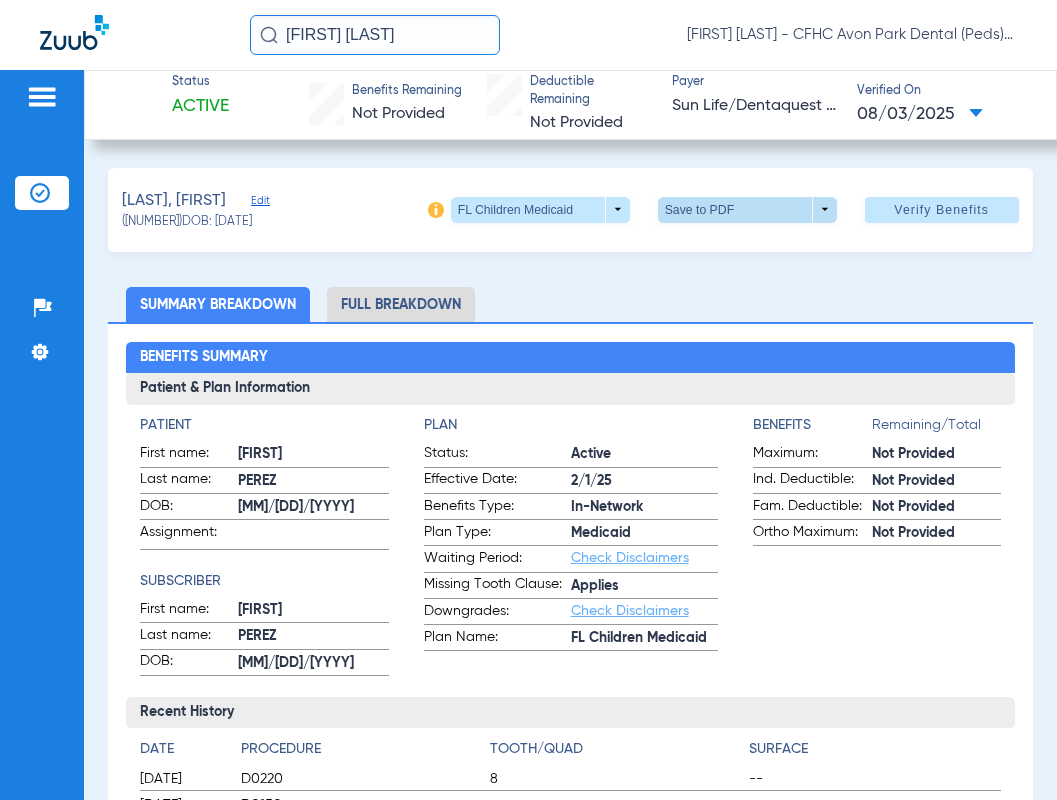 click 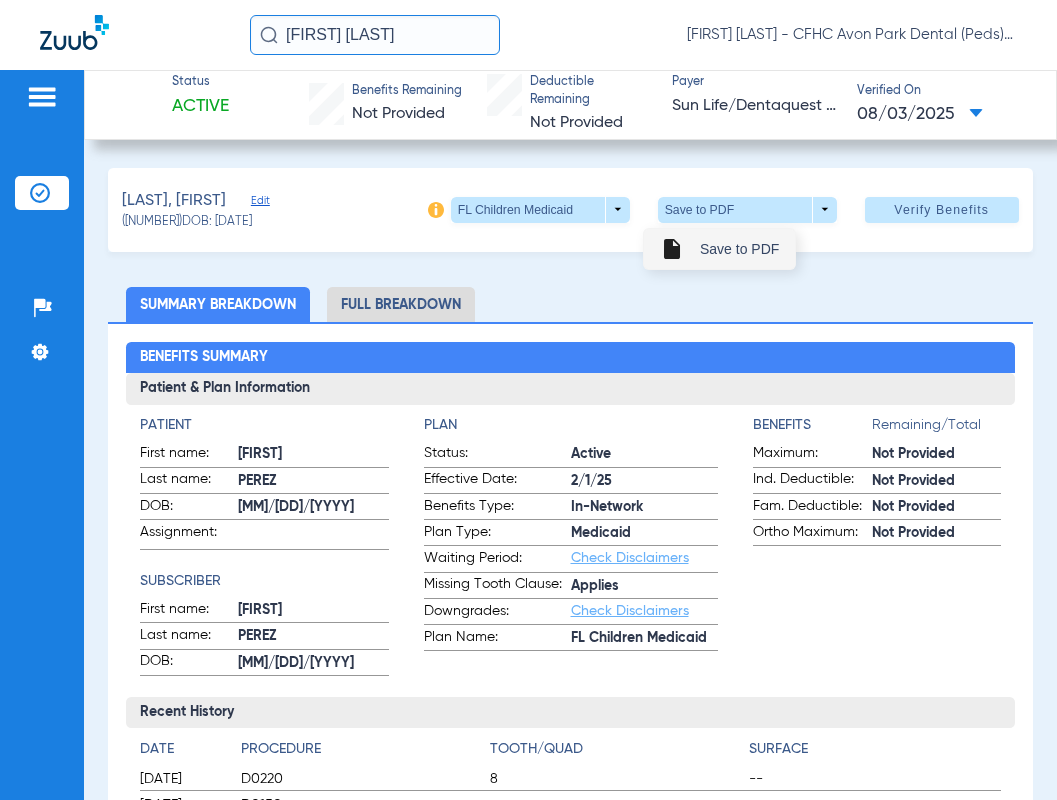 click on "Save to PDF" at bounding box center [739, 249] 